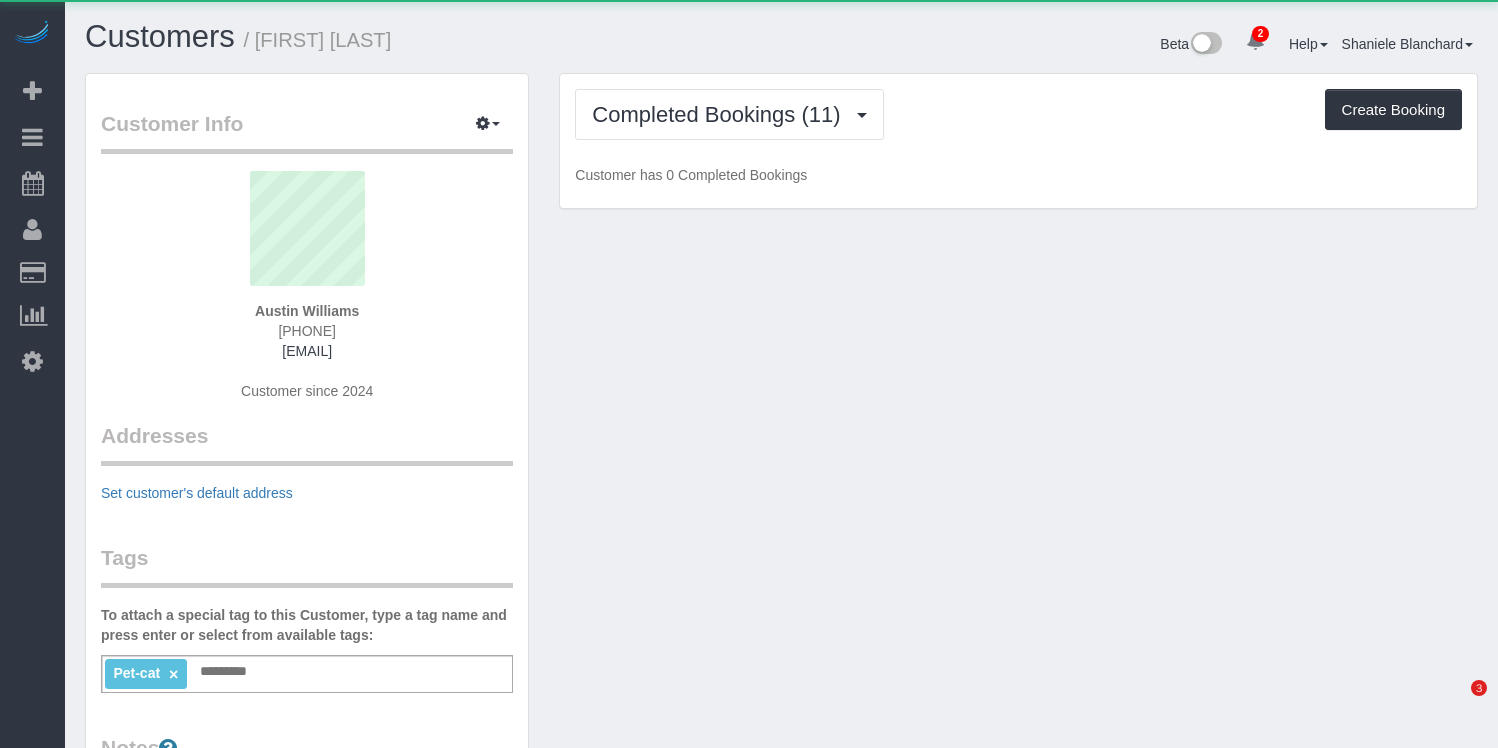 scroll, scrollTop: 0, scrollLeft: 0, axis: both 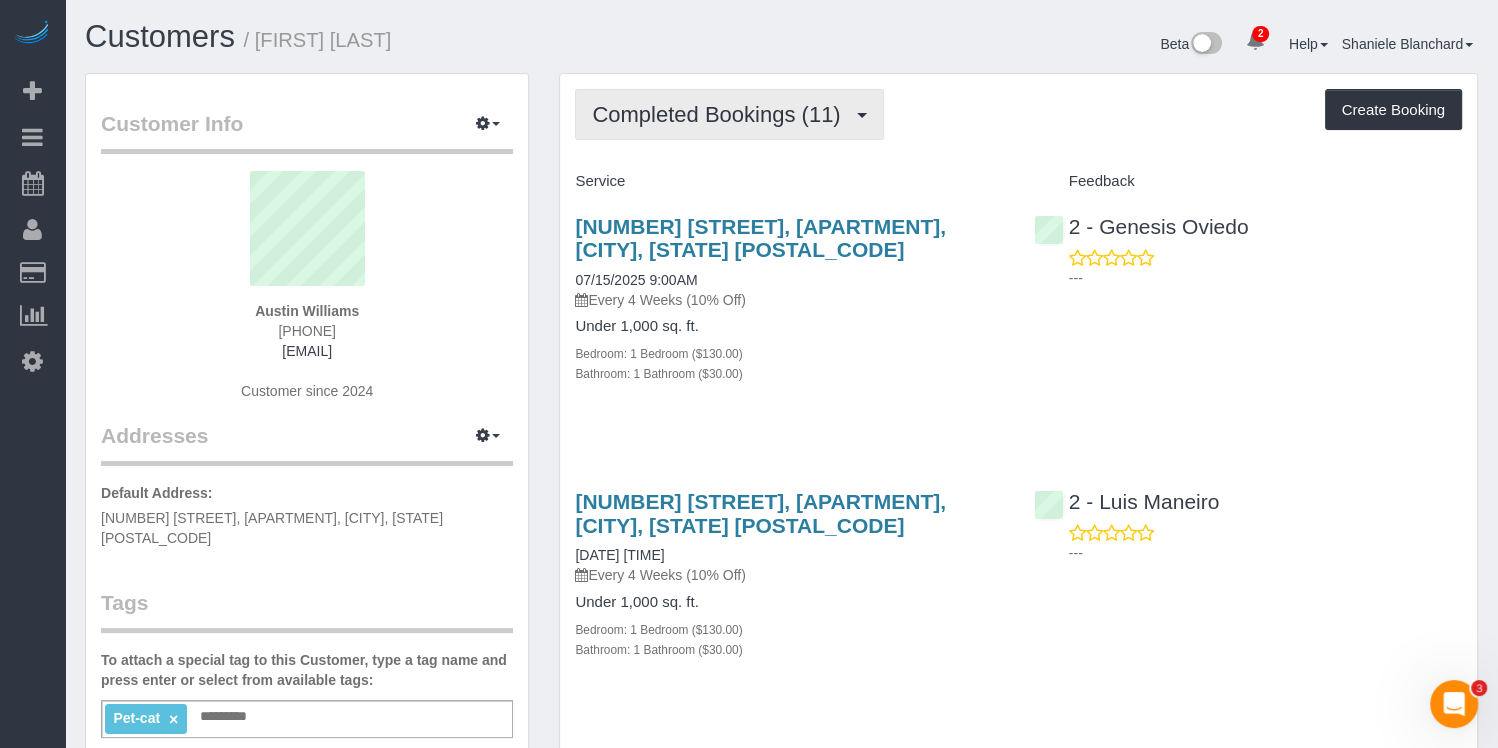 click on "Completed Bookings (11)" at bounding box center [721, 114] 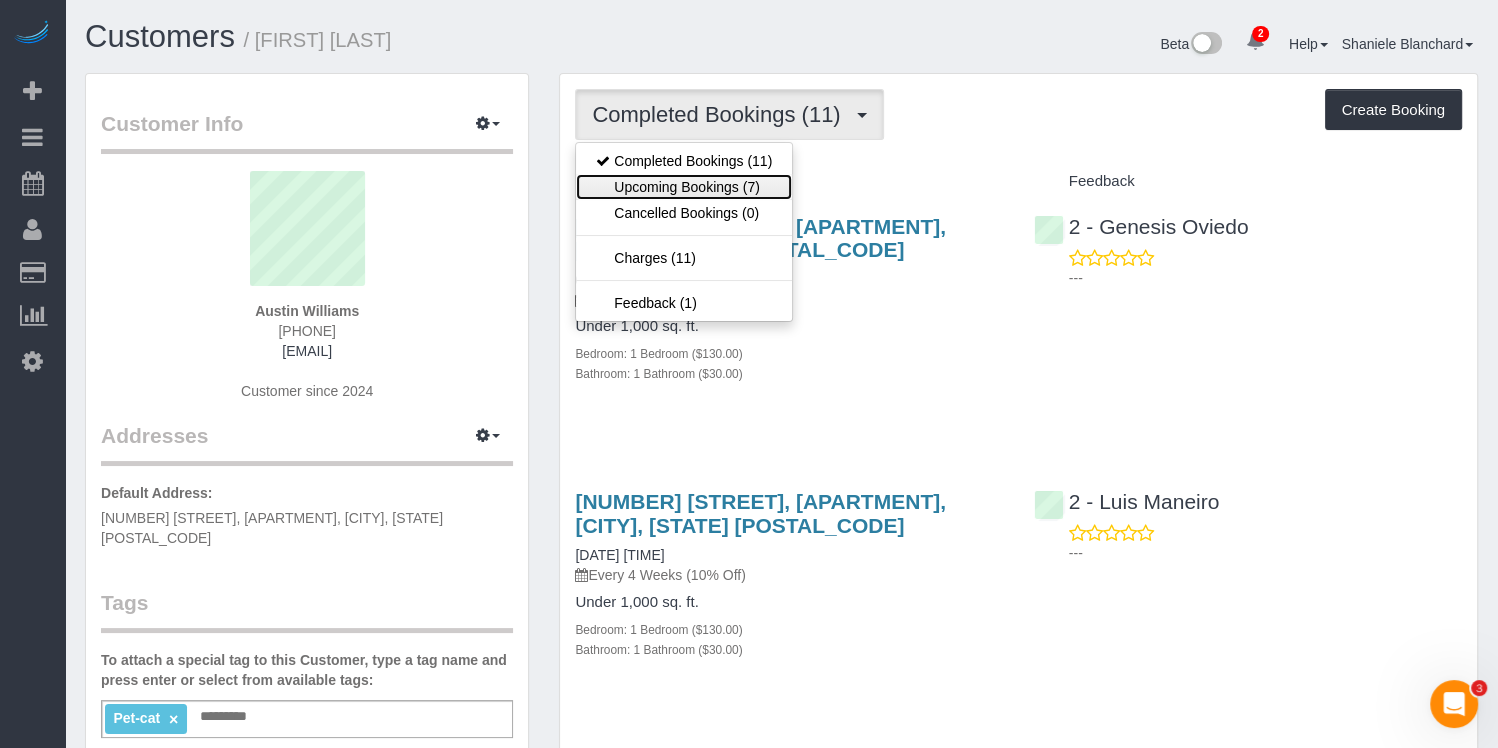 click on "Upcoming Bookings (7)" at bounding box center (684, 187) 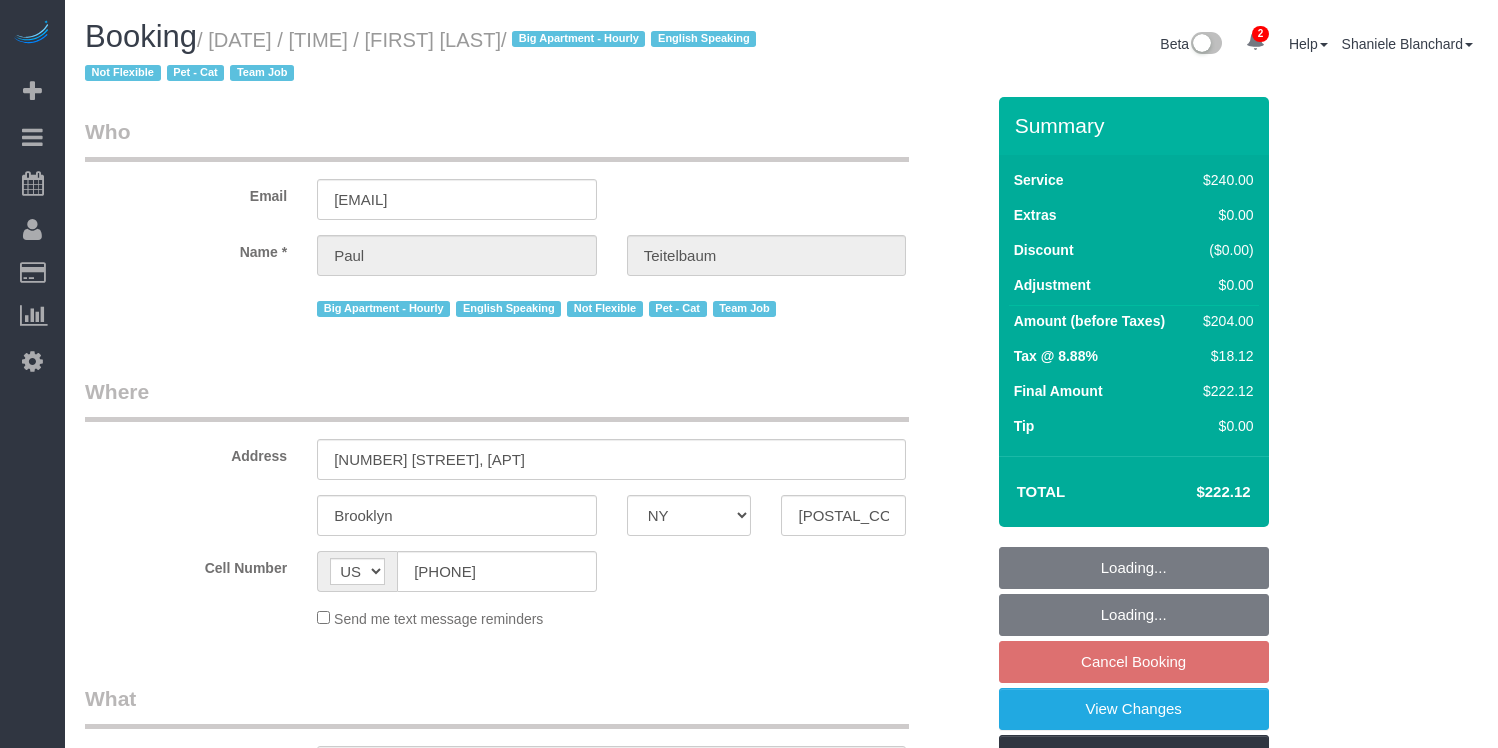 select on "NY" 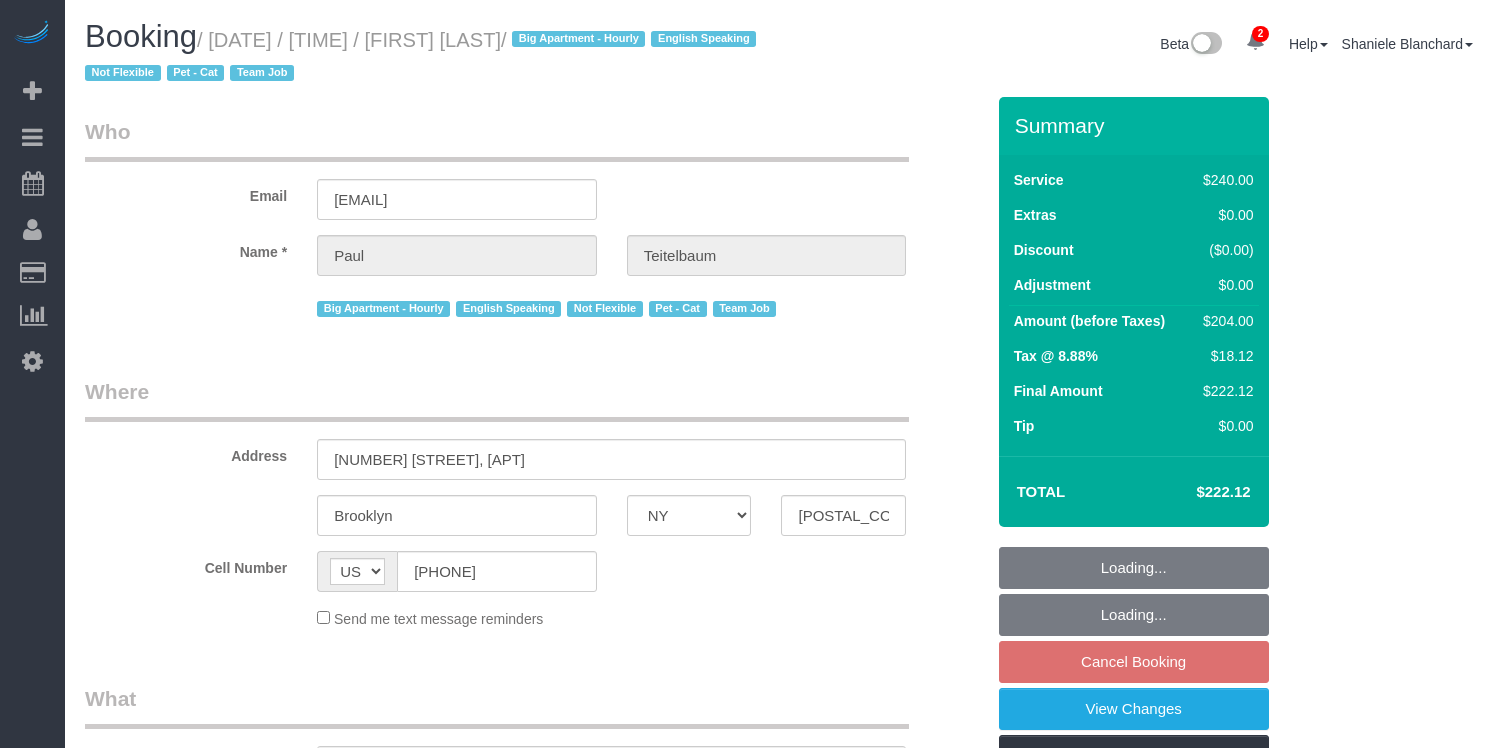 select on "object:669" 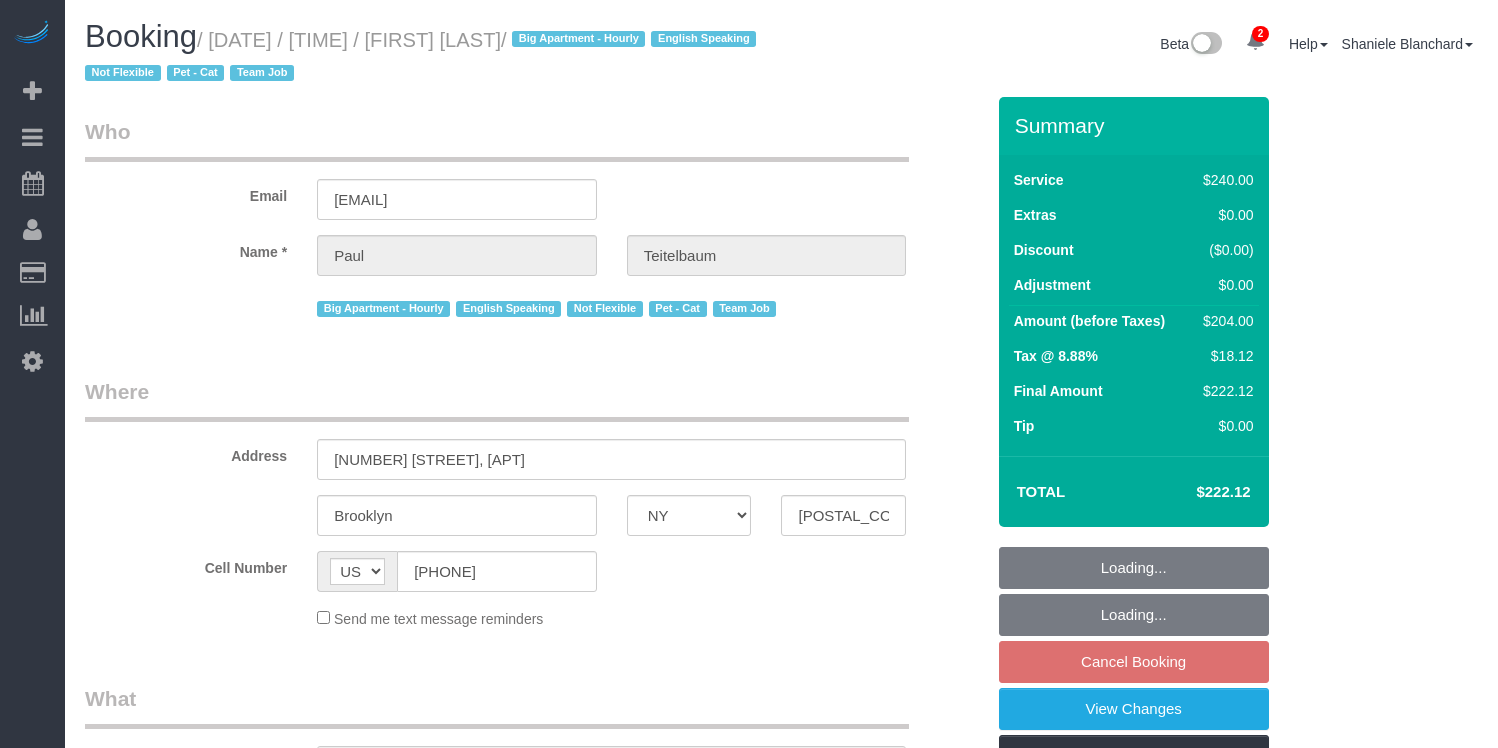 select on "180" 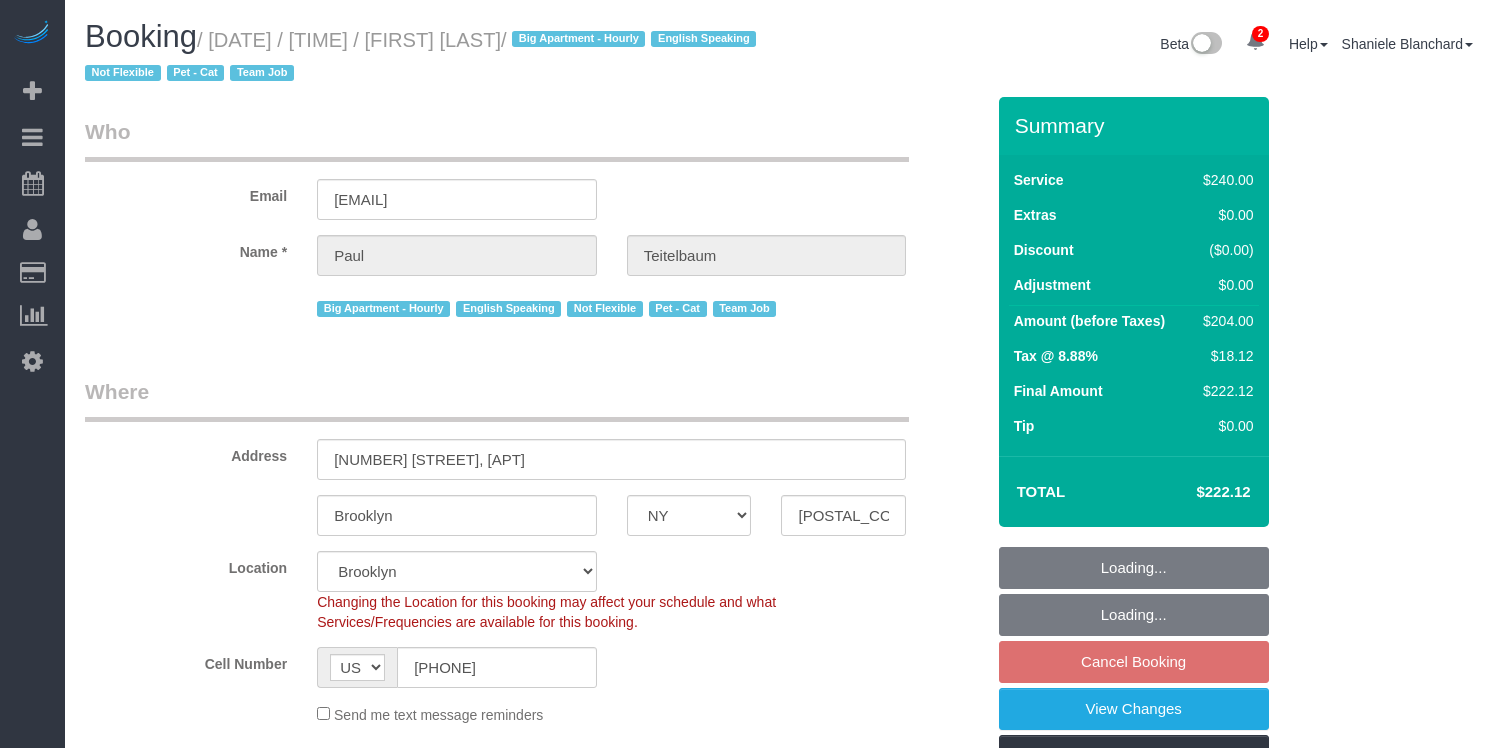 scroll, scrollTop: 0, scrollLeft: 0, axis: both 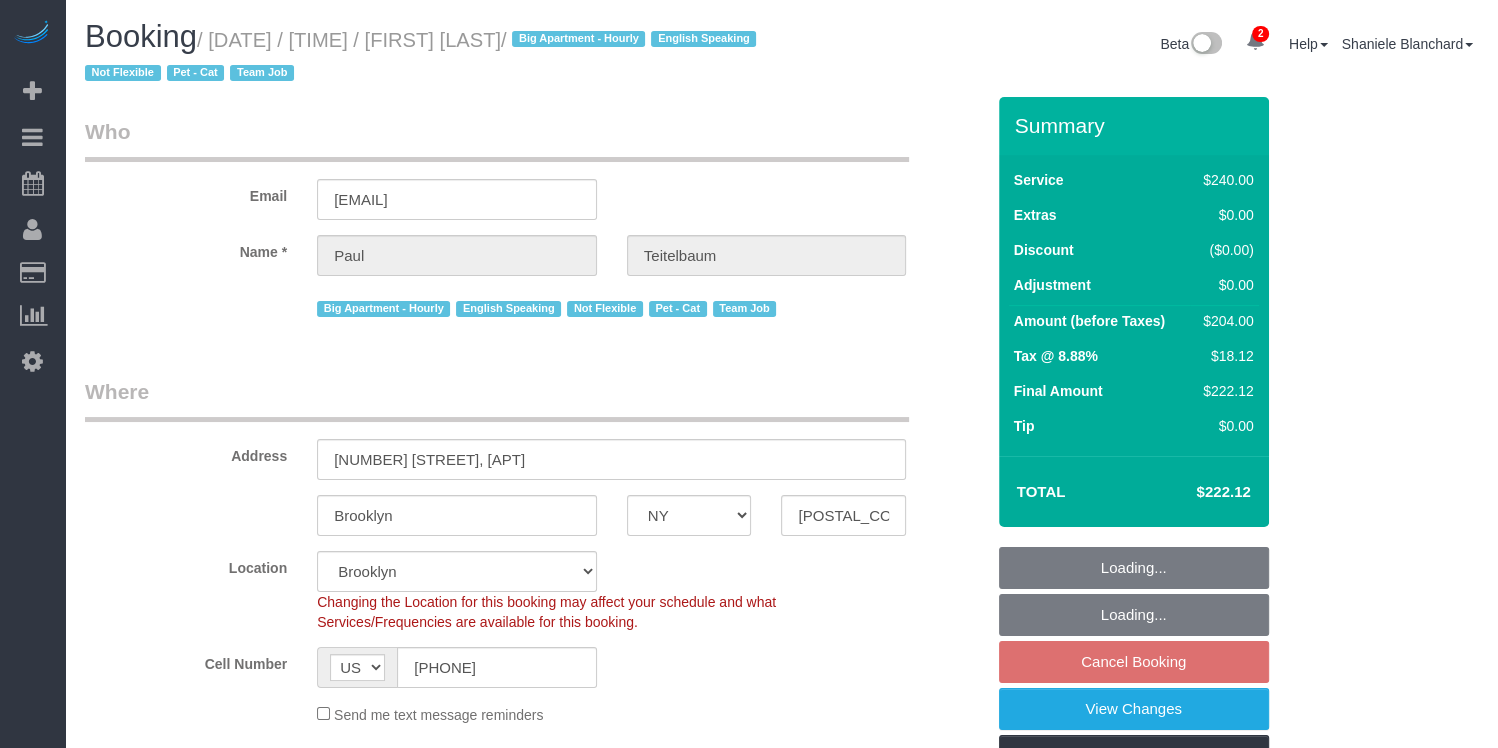select on "object:1355" 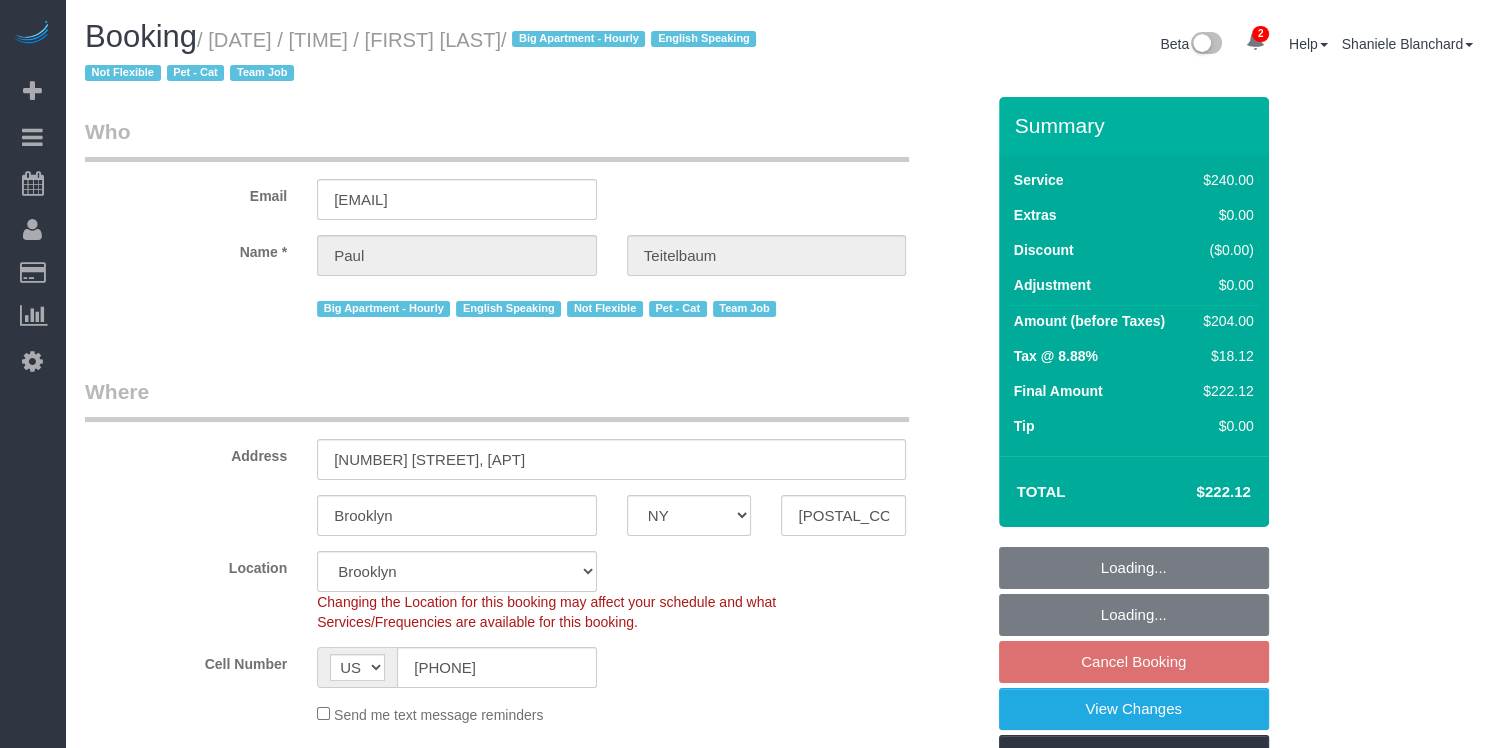 select on "string:stripe-pm_1Ro8Hr4VGloSiKo7kqJISDBj" 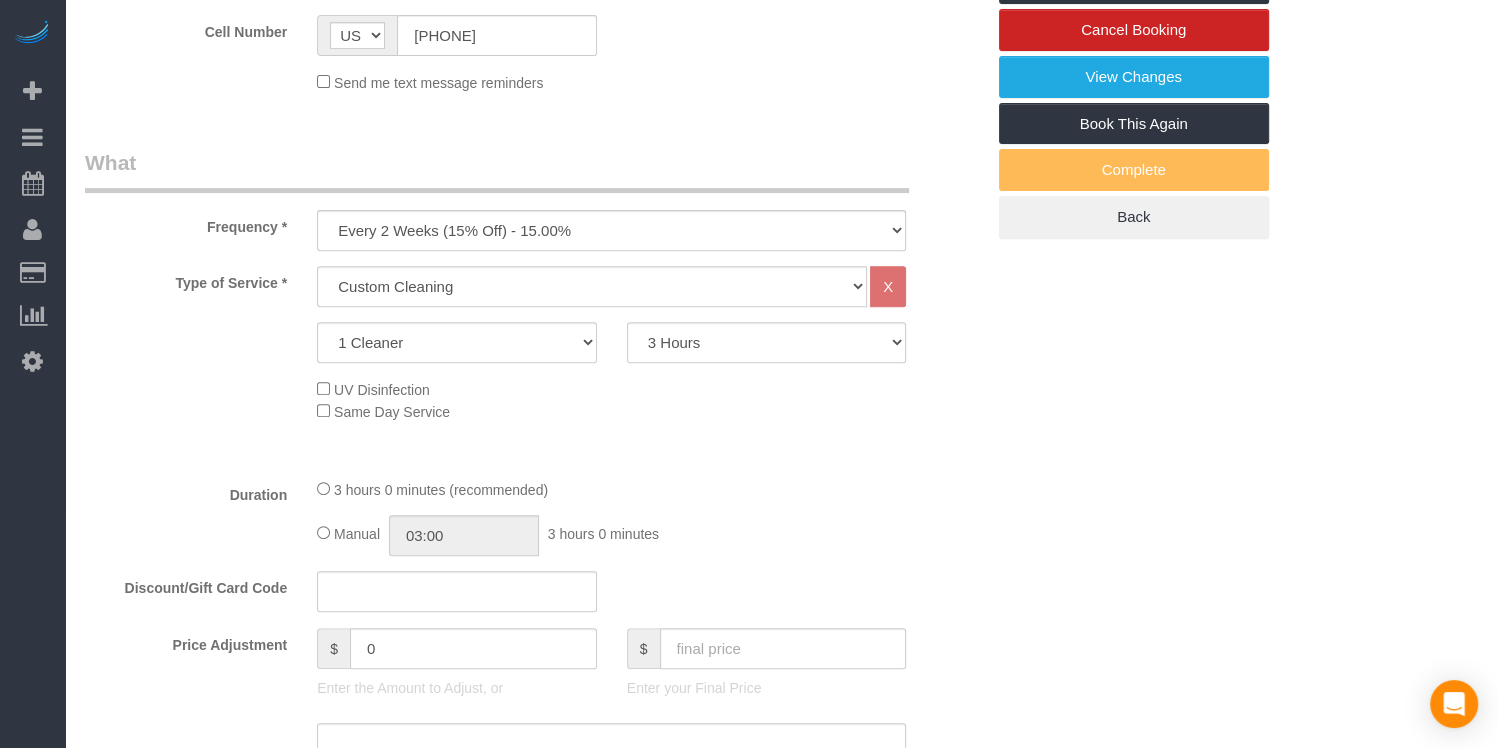 scroll, scrollTop: 1572, scrollLeft: 0, axis: vertical 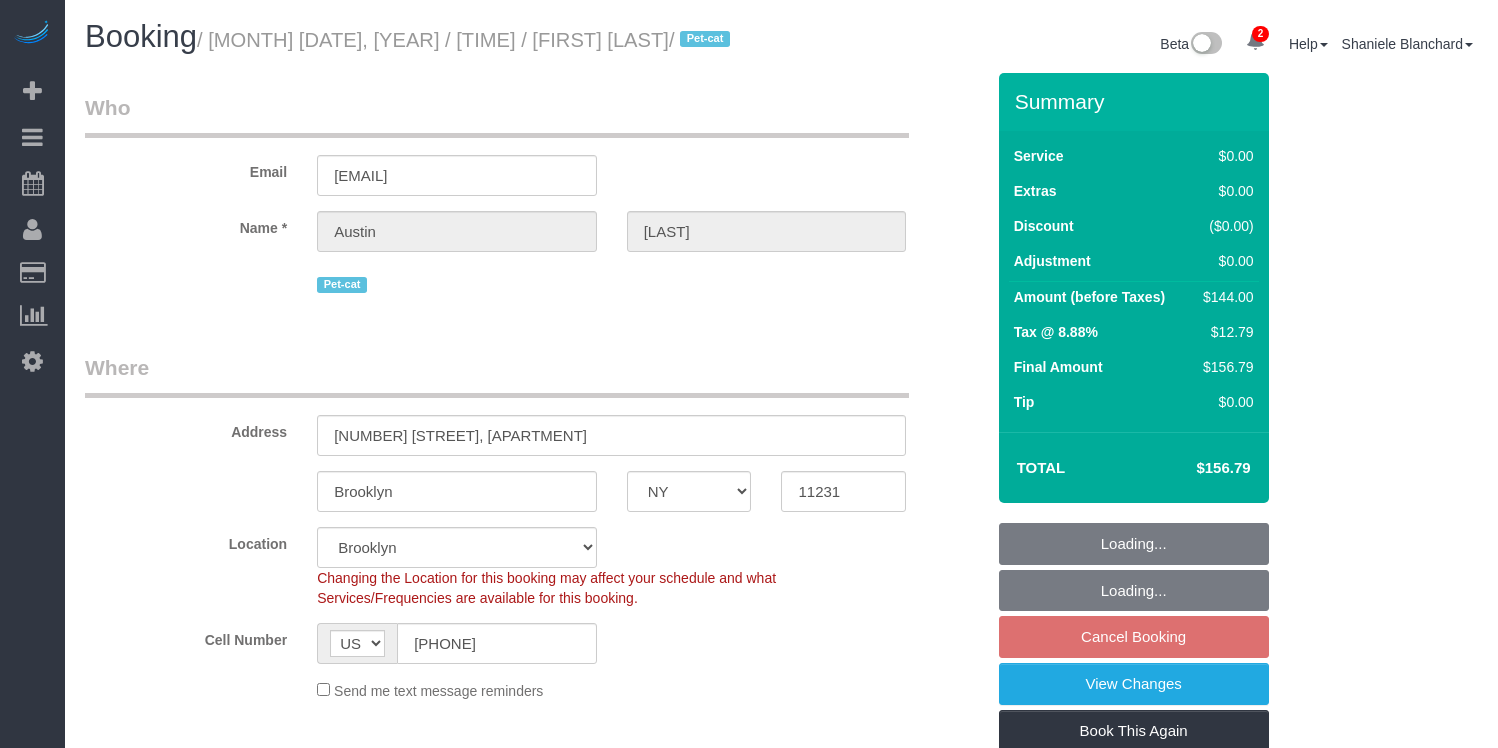 select on "NY" 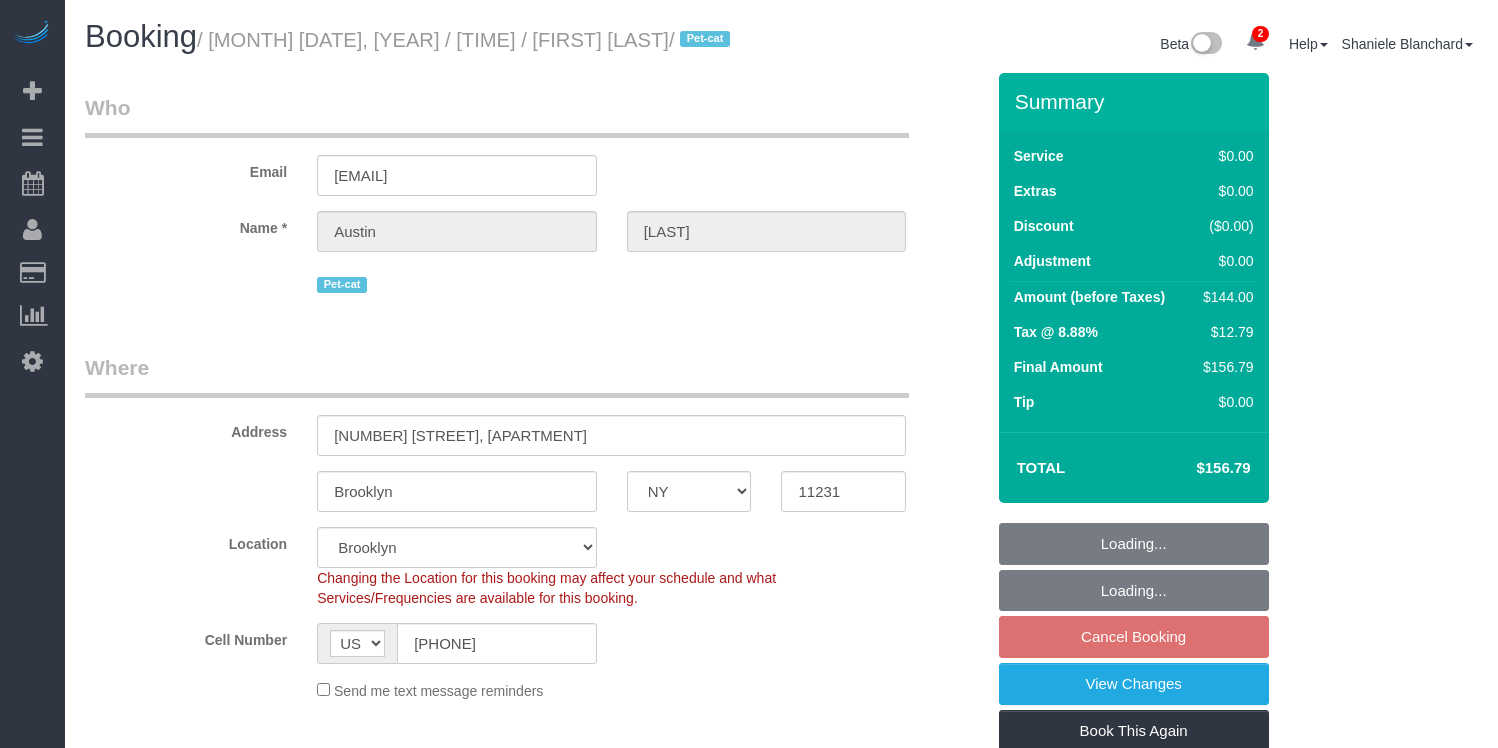 scroll, scrollTop: 0, scrollLeft: 0, axis: both 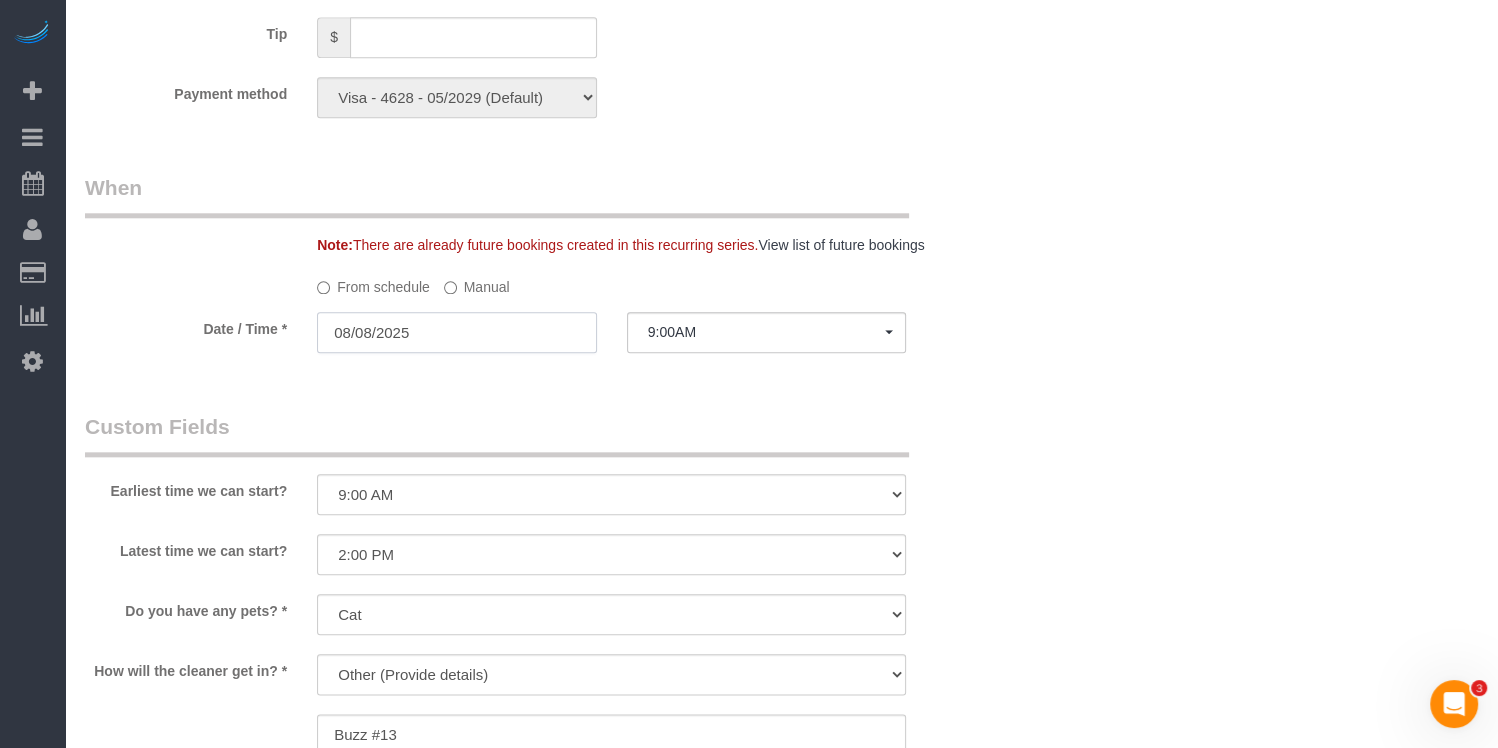 click on "08/08/2025" at bounding box center [457, 332] 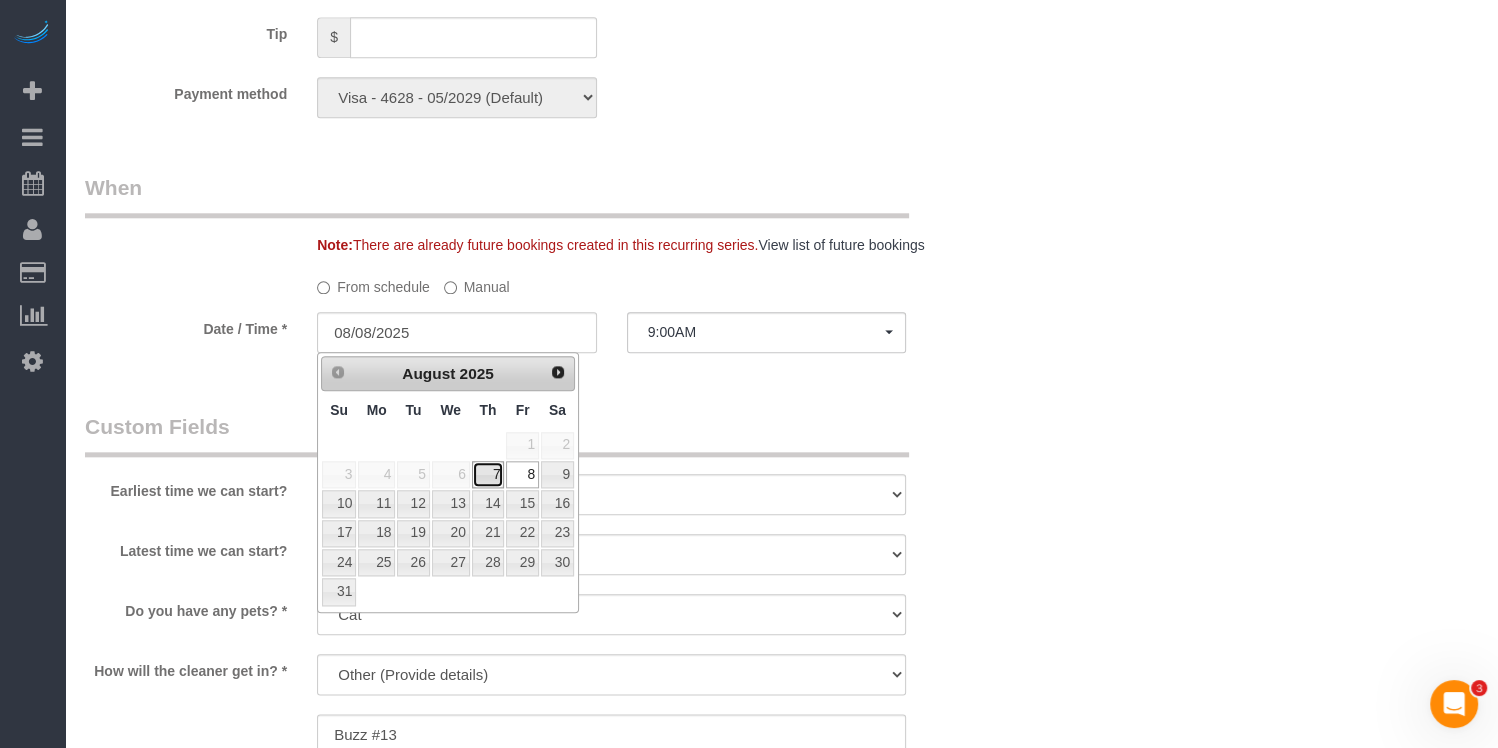 drag, startPoint x: 494, startPoint y: 478, endPoint x: 702, endPoint y: 378, distance: 230.78995 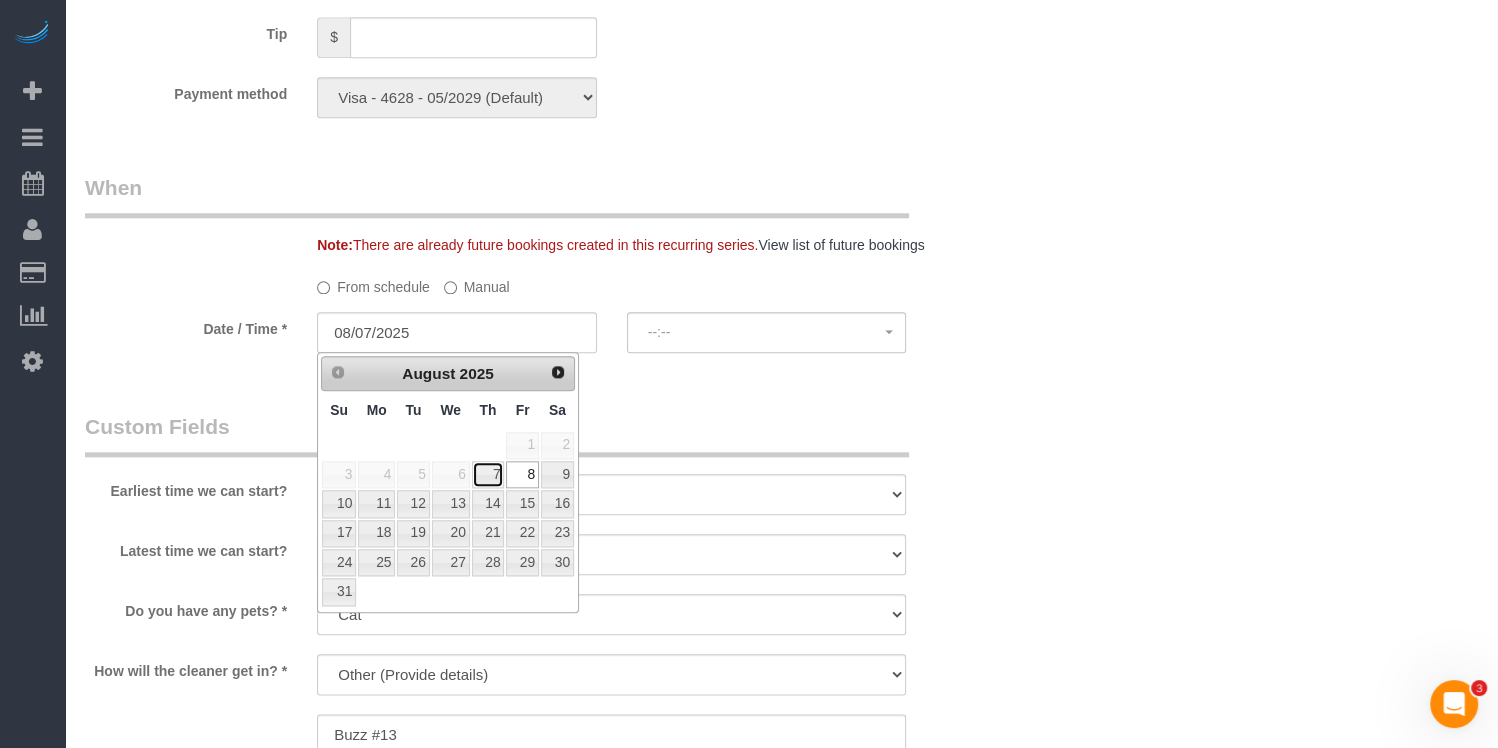 select on "spot60" 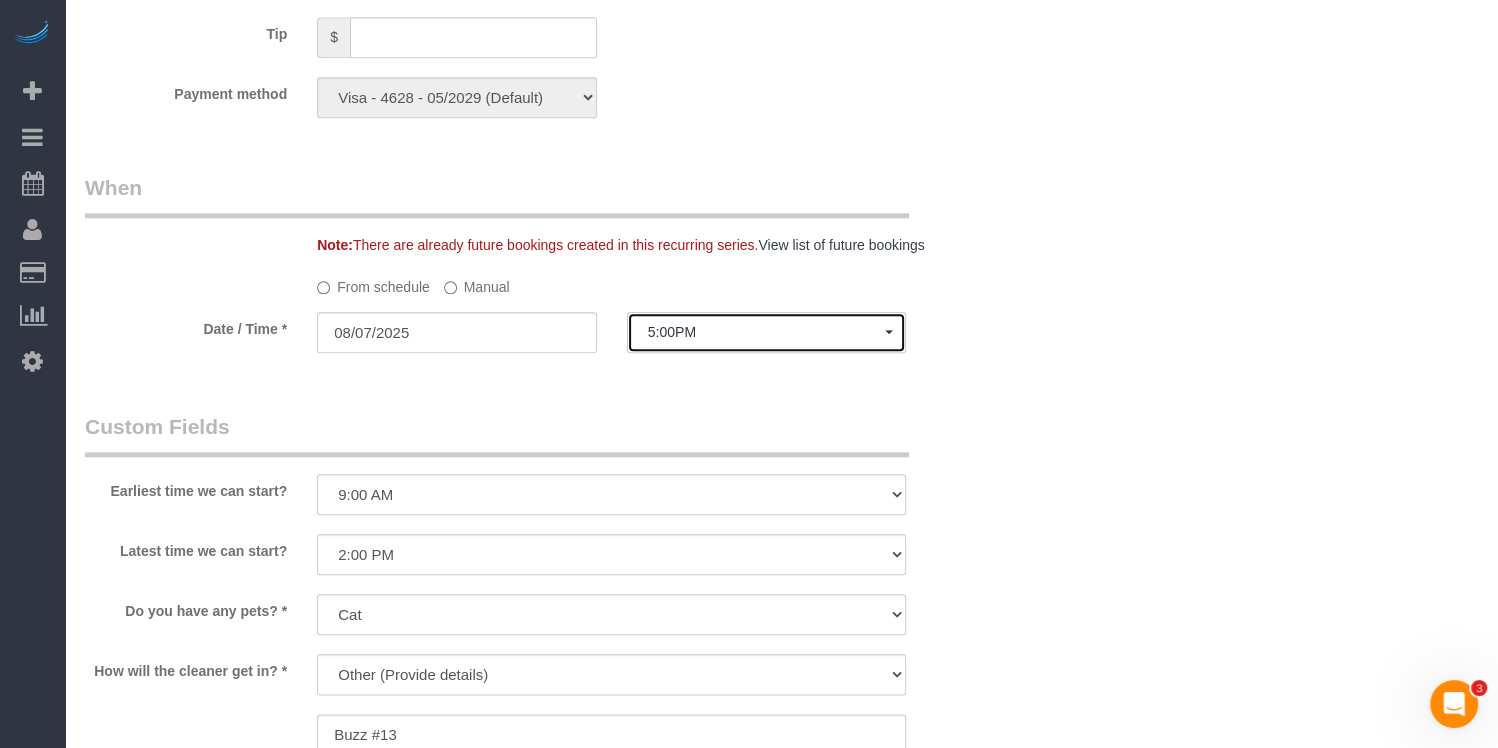 click on "5:00PM" 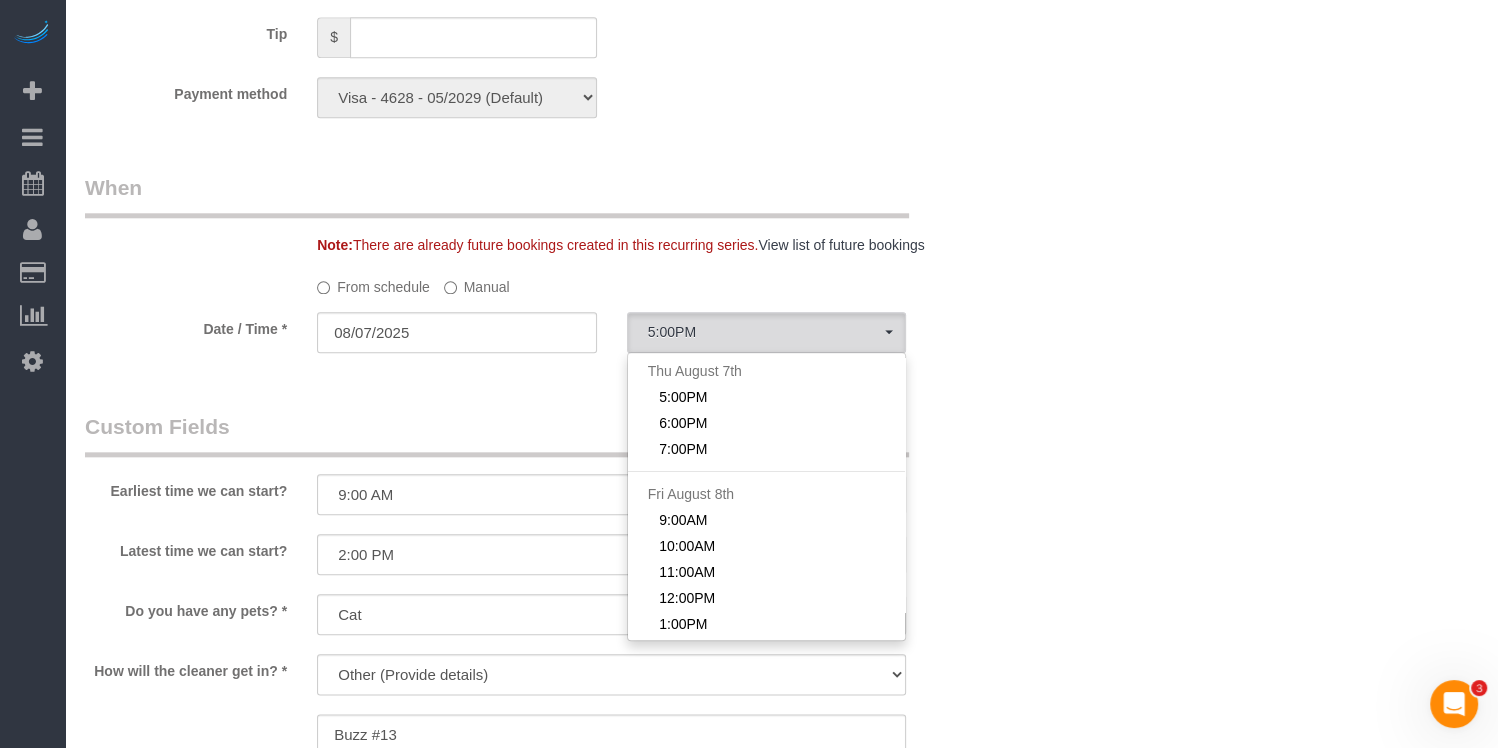 click on "Manual" 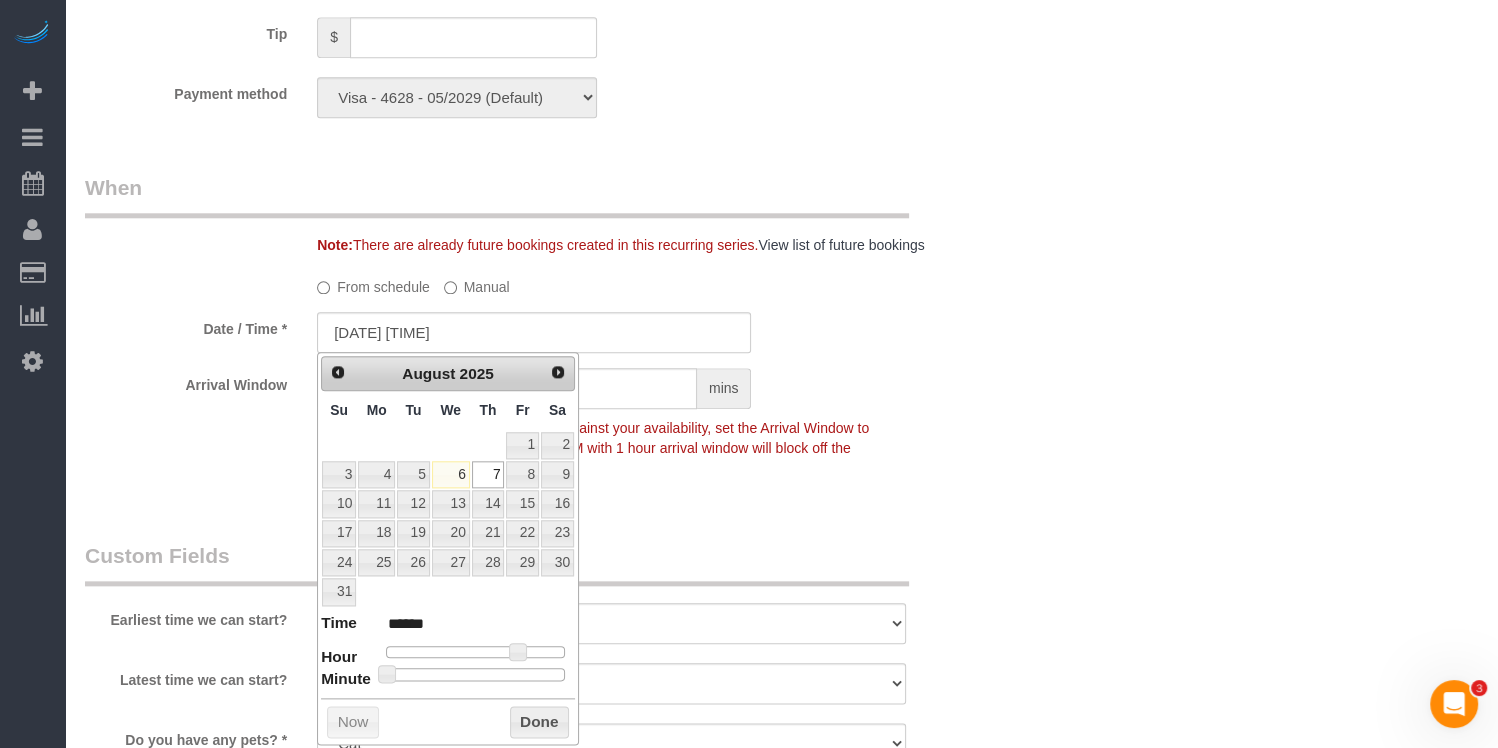 click on "Time ****** Hour Minute Second Millisecond Microsecond Time Zone ***** ***** ***** ***** ***** ***** ***** ***** ***** ***** ***** ***** ***** ***** ***** ***** ***** ***** ***** ***** ***** ***** ***** ***** ***** ***** ***** ***** ***** ***** ***** ***** ***** ***** ***** ***** ***** ***** ***** *****" at bounding box center [448, 646] 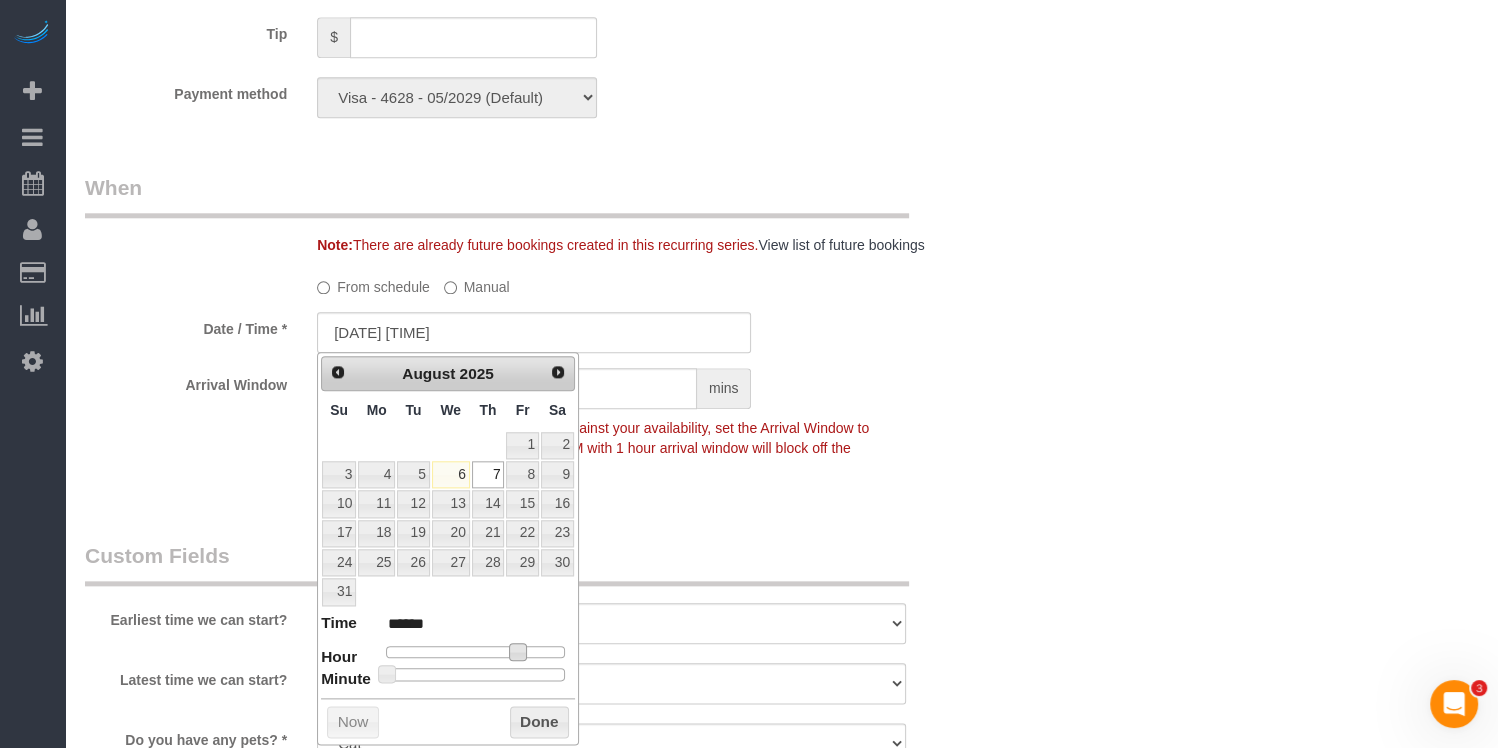 type on "[DATE] [TIME]" 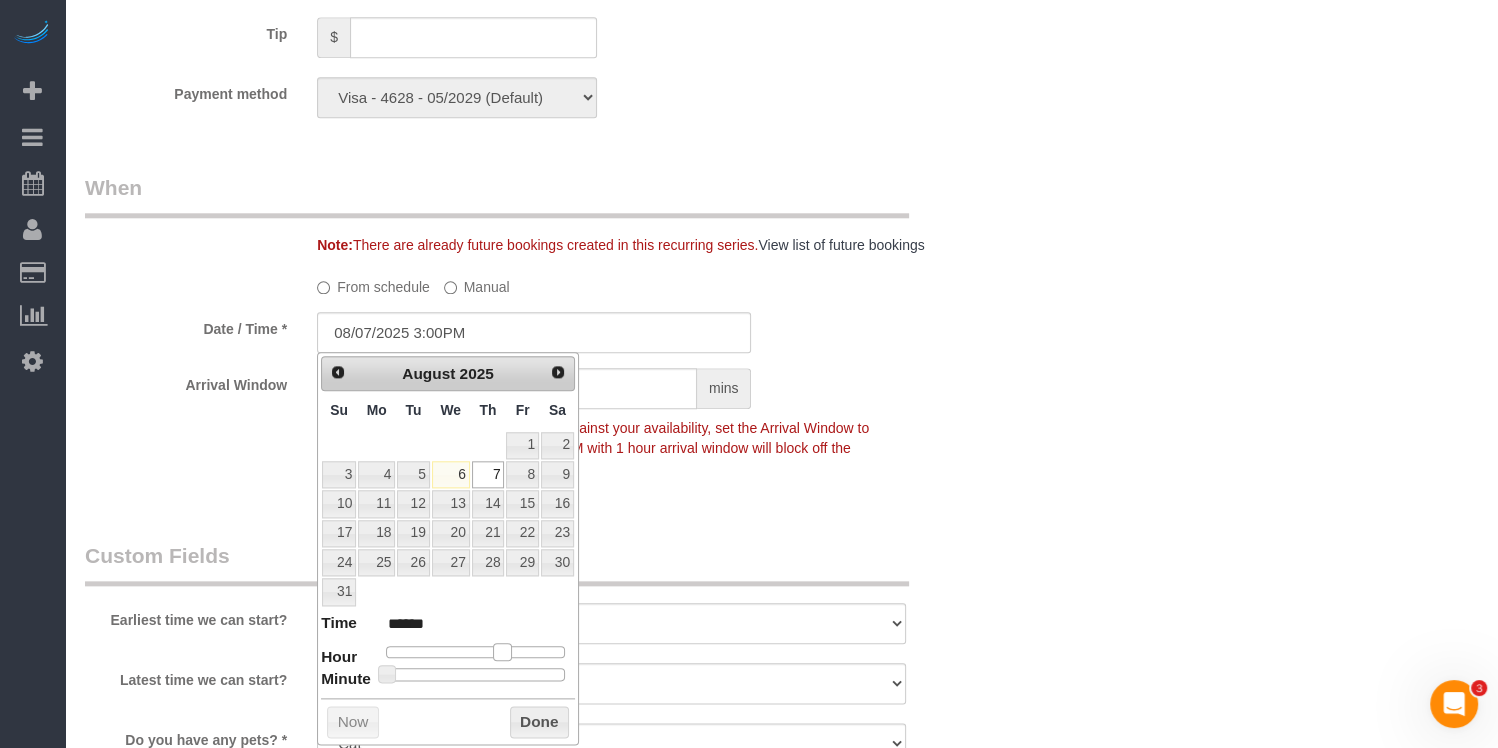type on "[DATE] [TIME]" 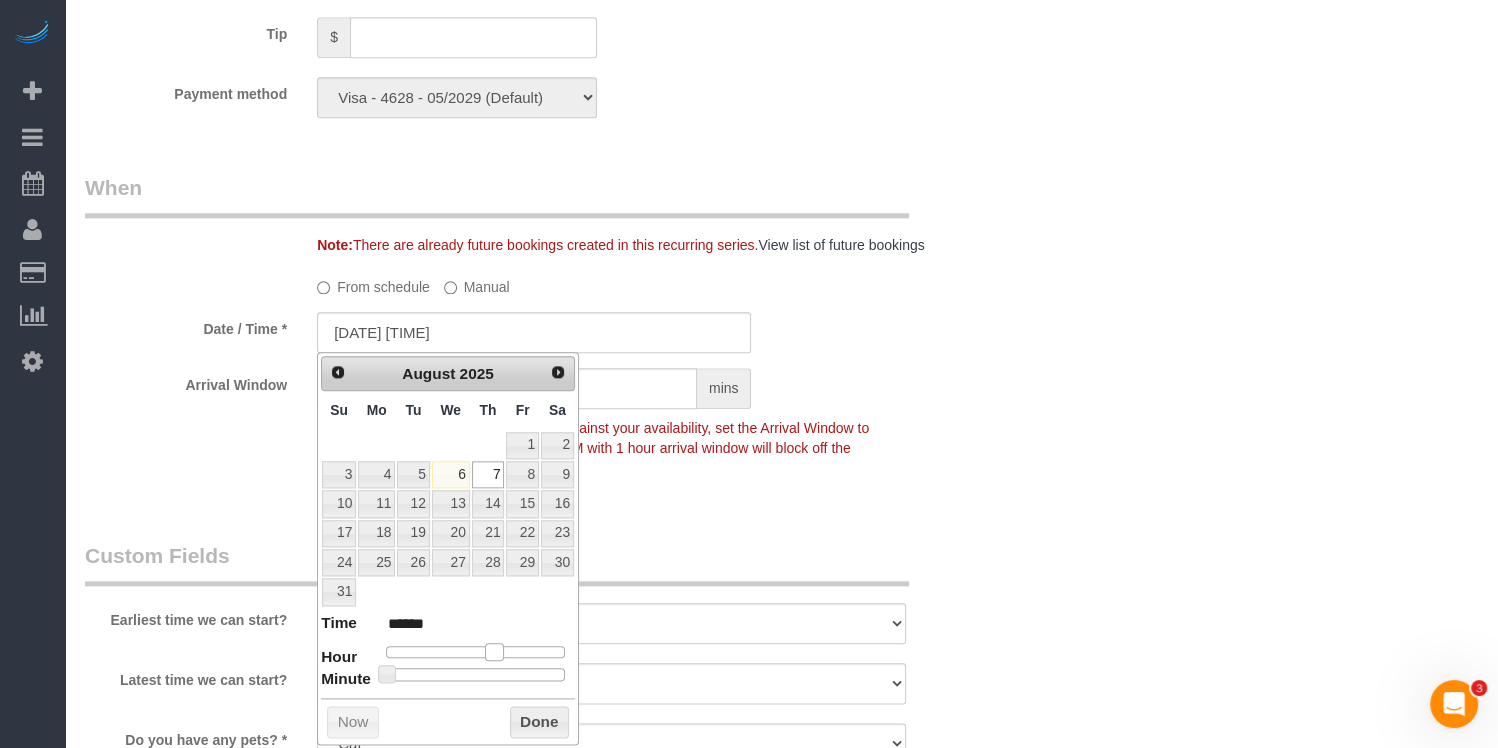 type on "08/07/2025 1:00PM" 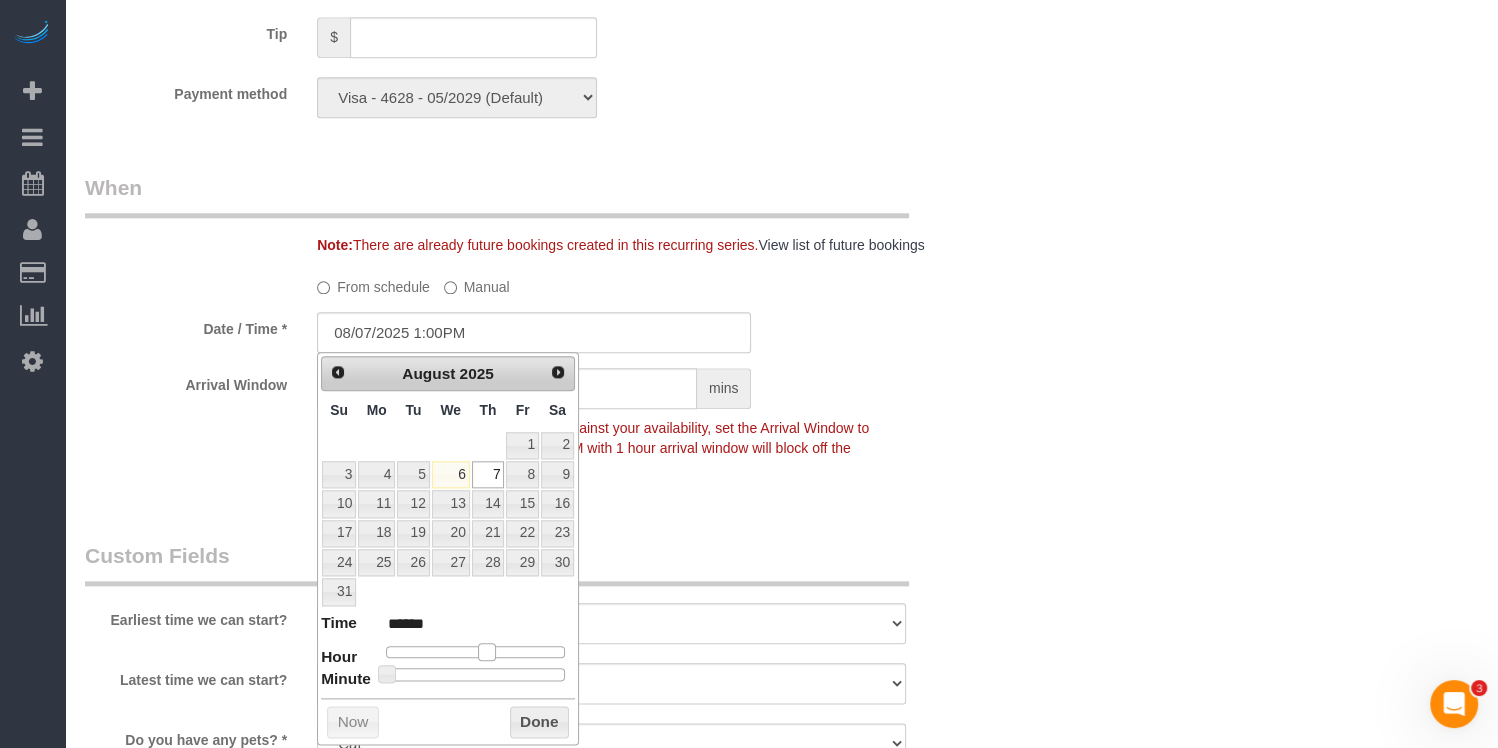 type on "08/07/2025 12:00PM" 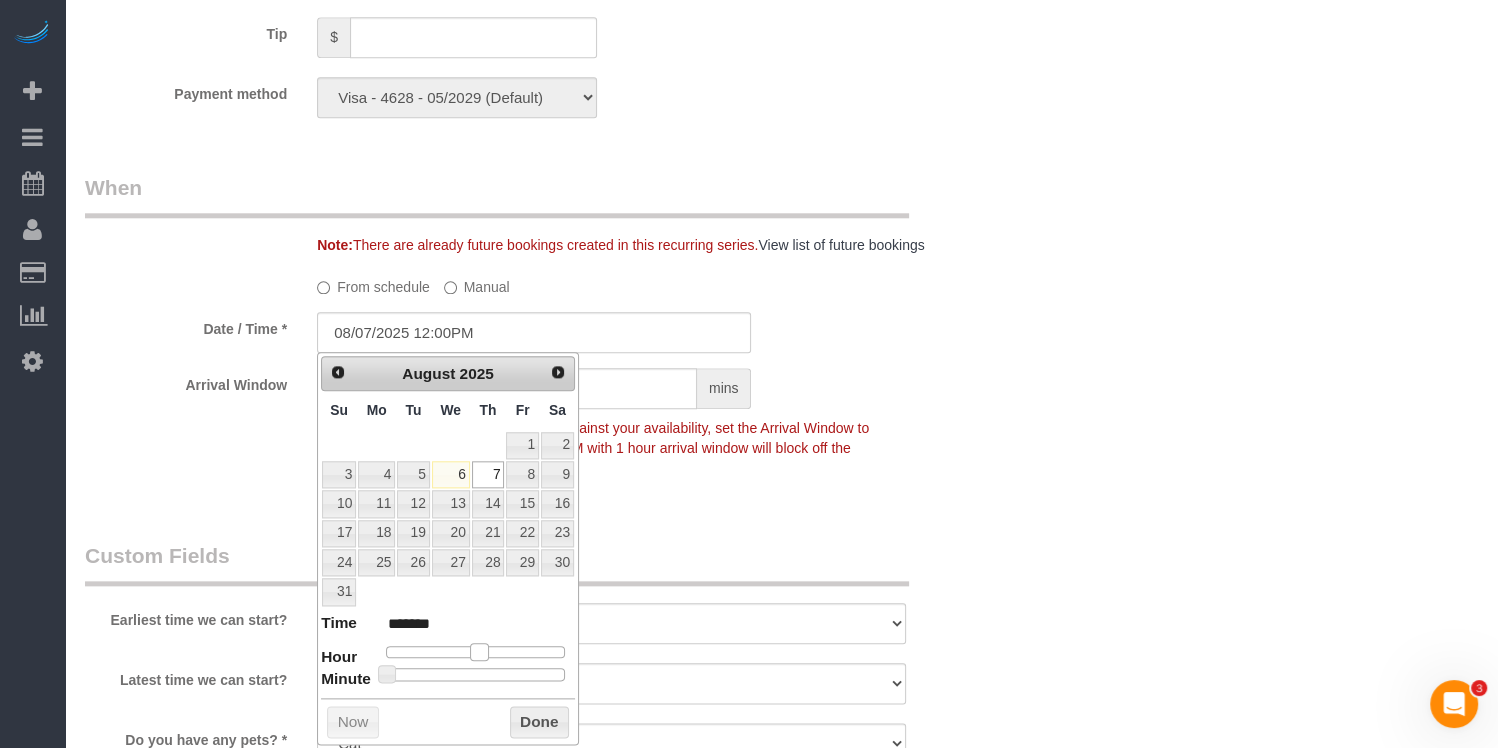 type on "08/07/2025 11:00AM" 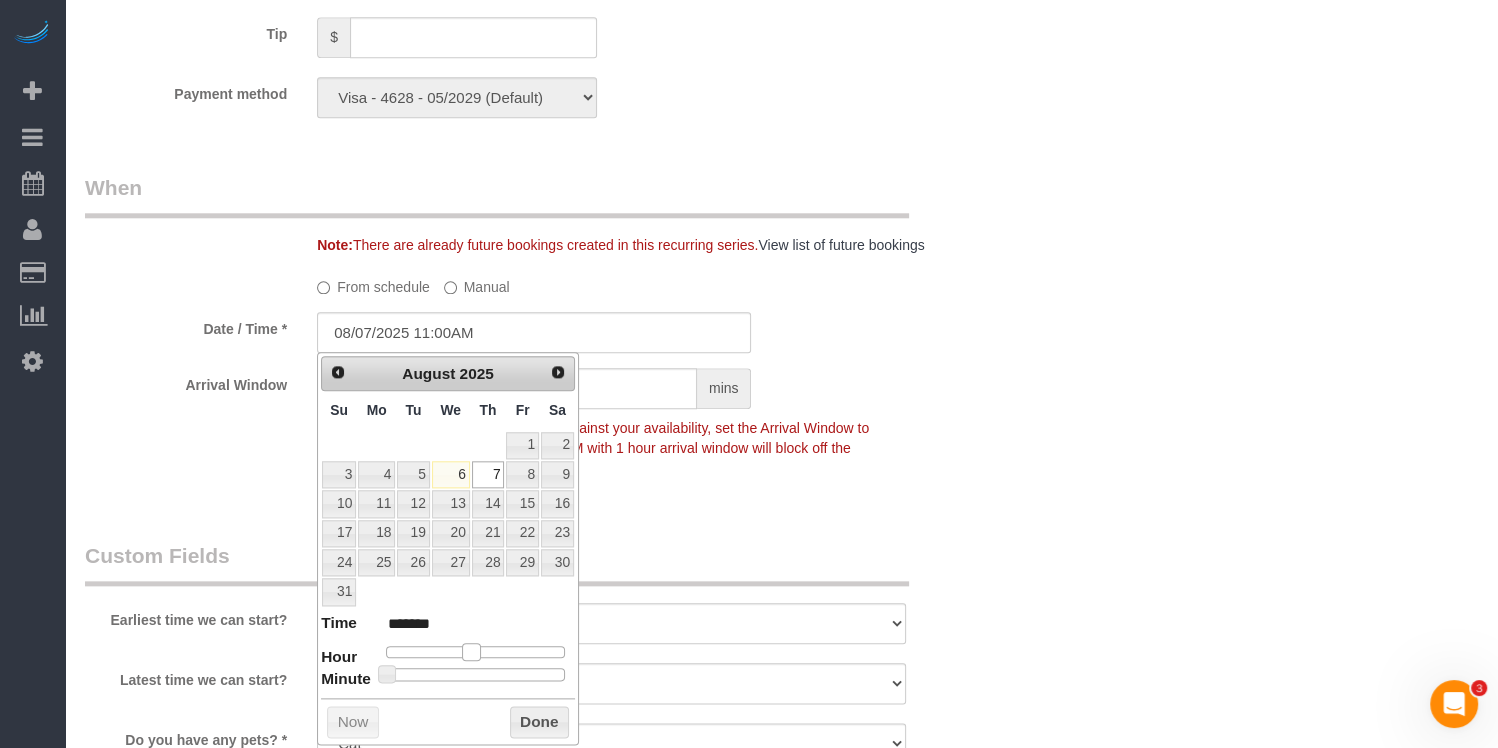 drag, startPoint x: 506, startPoint y: 642, endPoint x: 468, endPoint y: 643, distance: 38.013157 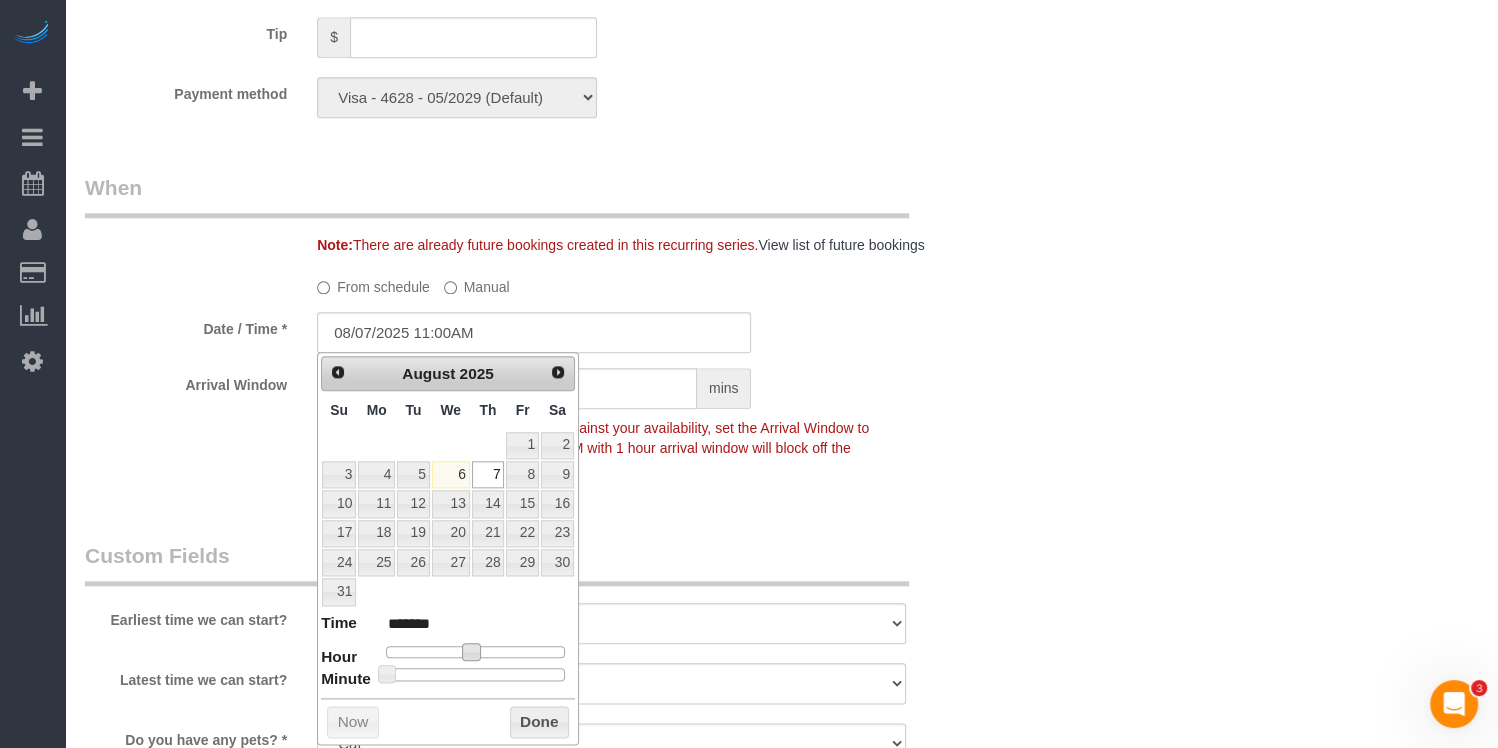 drag, startPoint x: 535, startPoint y: 730, endPoint x: 533, endPoint y: 720, distance: 10.198039 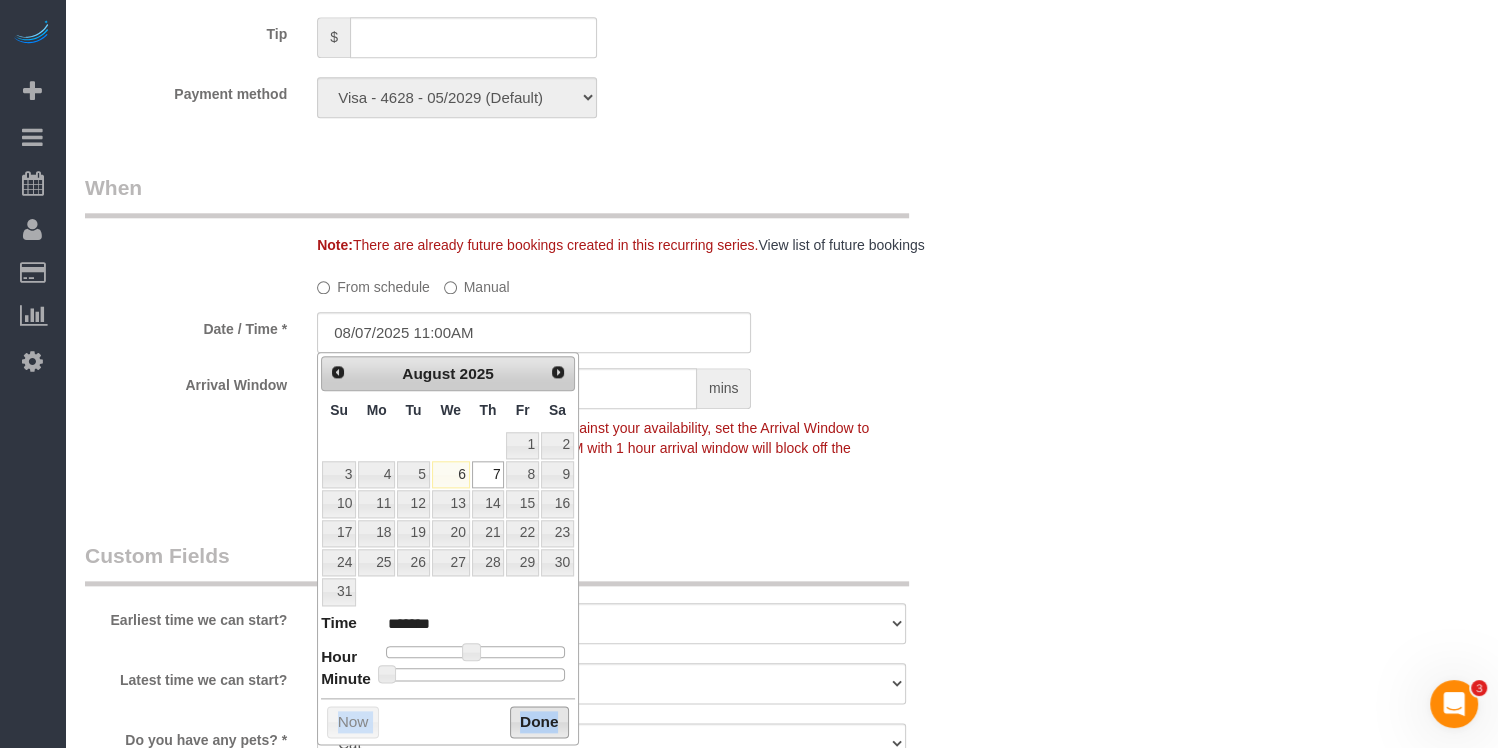 click on "Done" at bounding box center (539, 722) 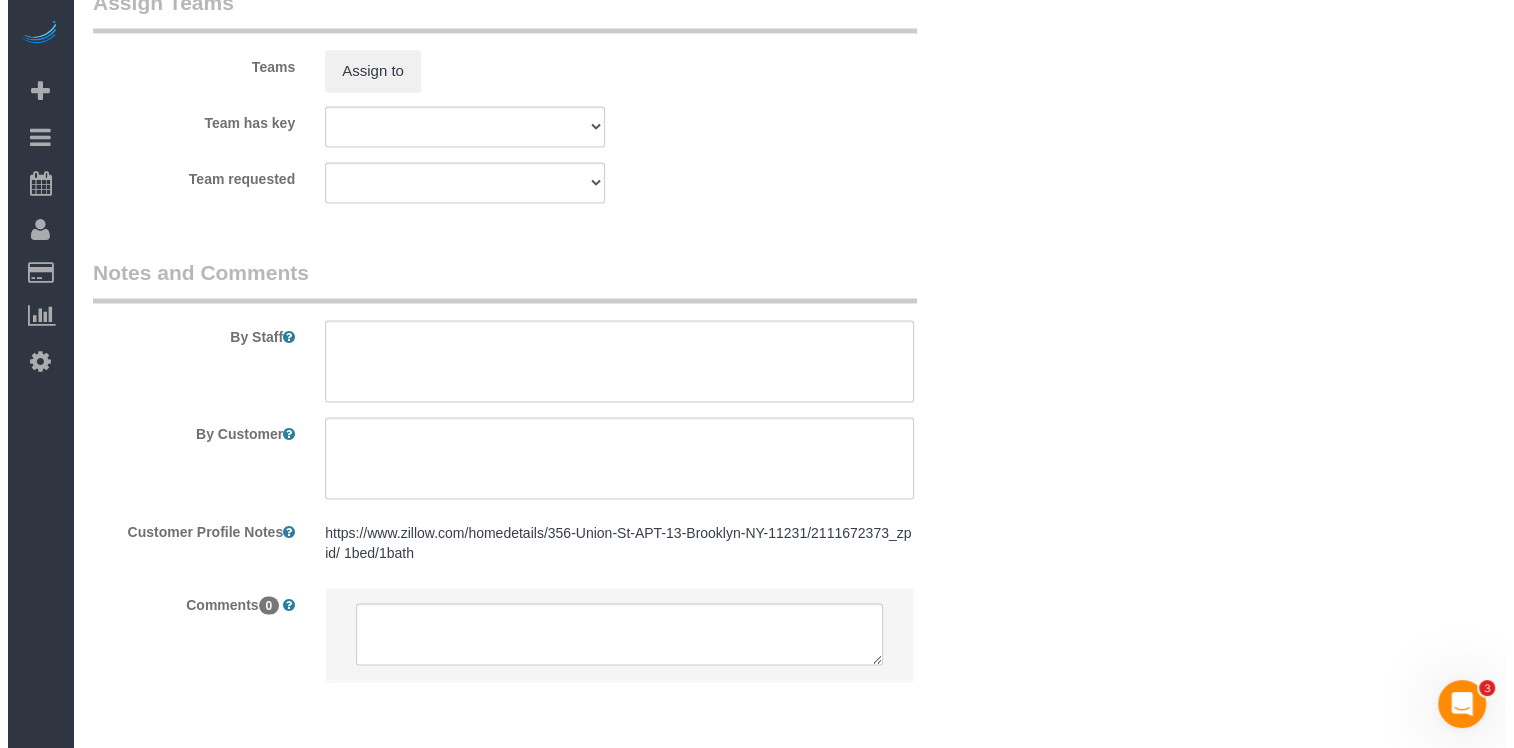 scroll, scrollTop: 2908, scrollLeft: 0, axis: vertical 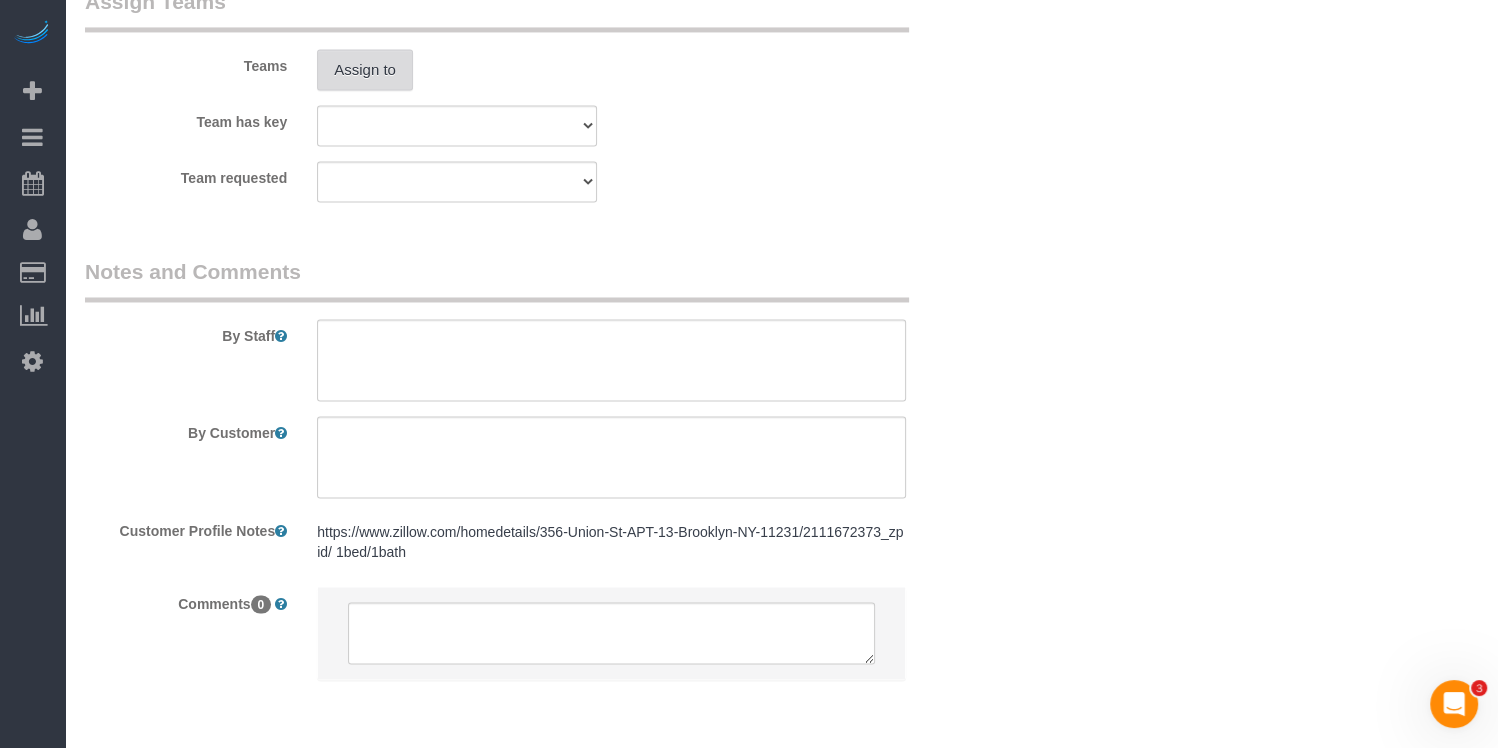 click on "Assign to" at bounding box center (365, 70) 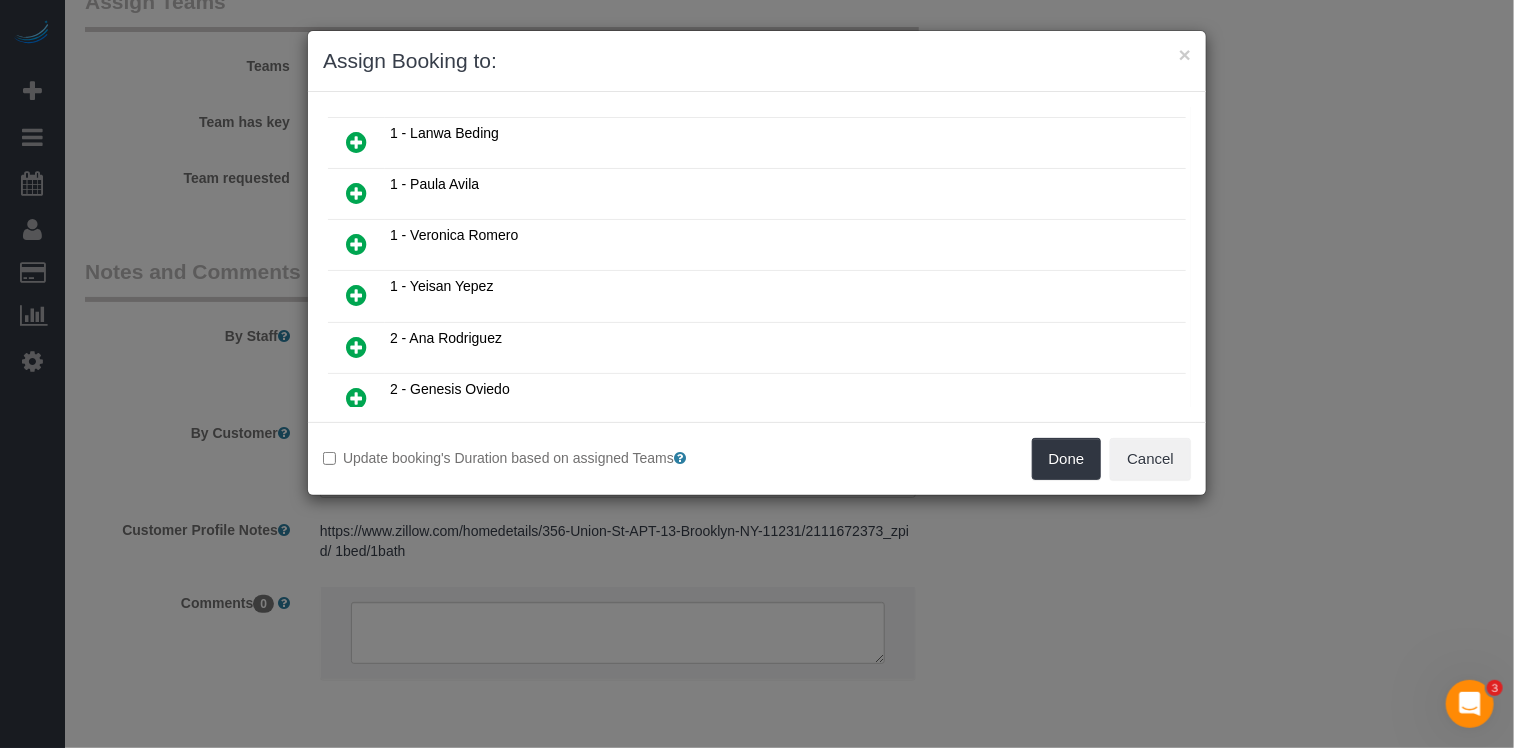 click at bounding box center [356, 398] 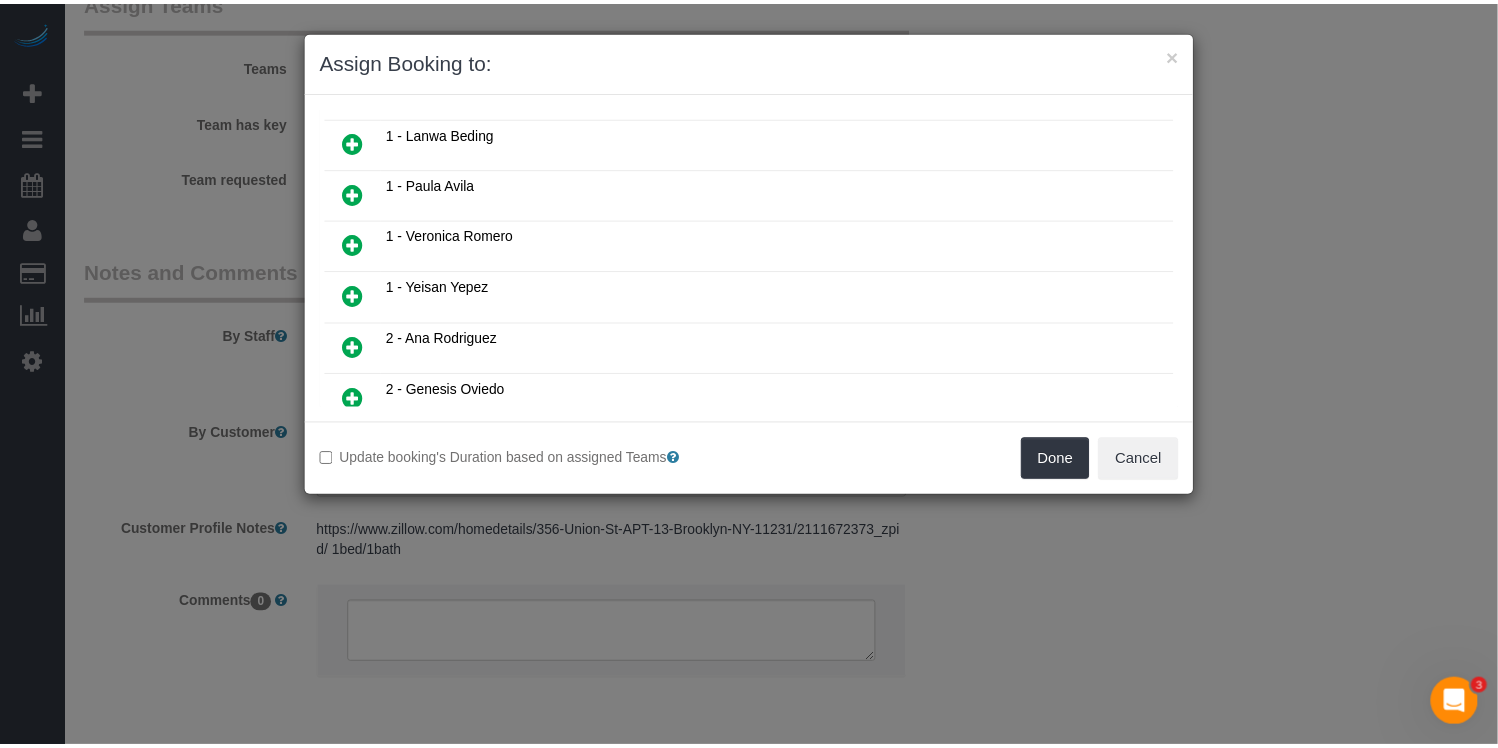 scroll, scrollTop: 862, scrollLeft: 0, axis: vertical 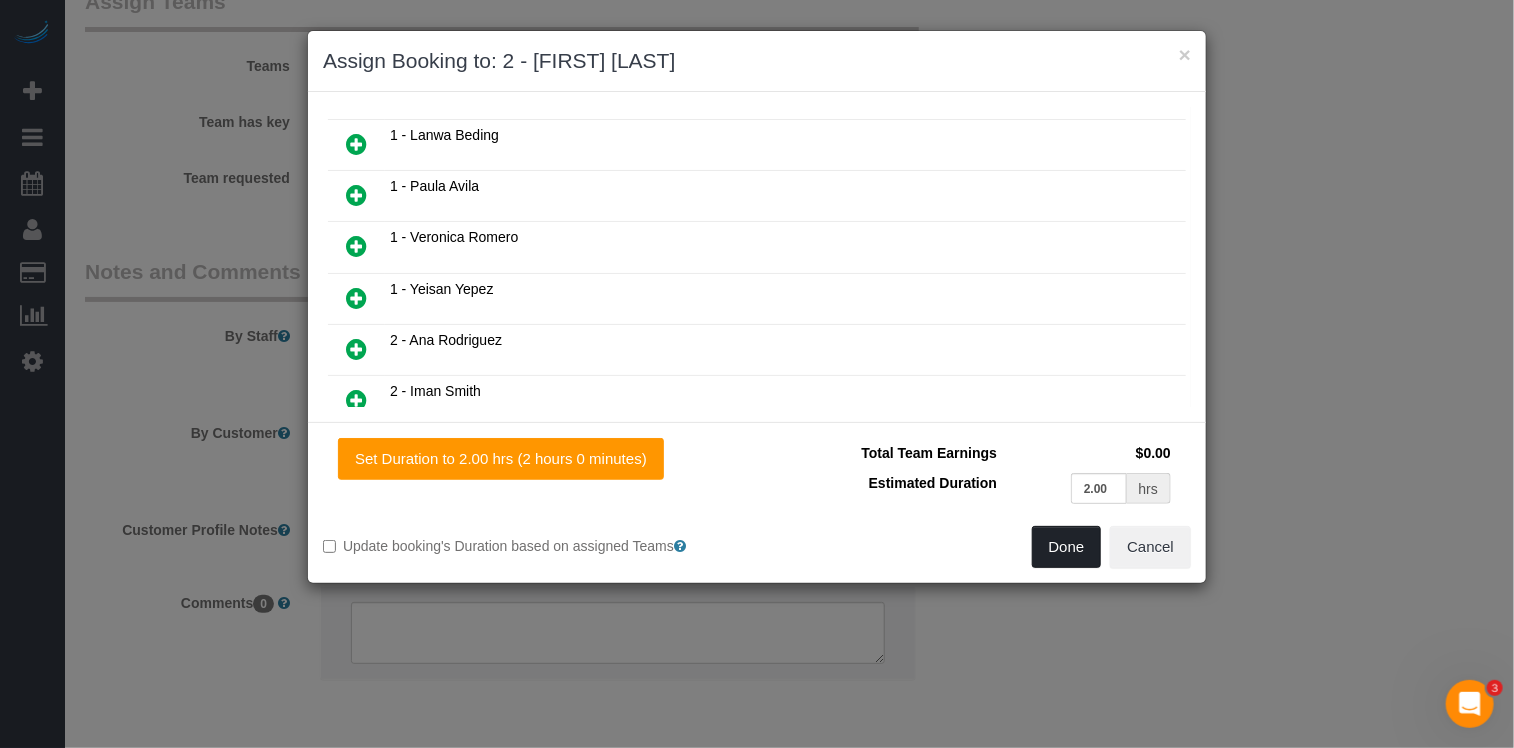 click on "Done" at bounding box center [1067, 547] 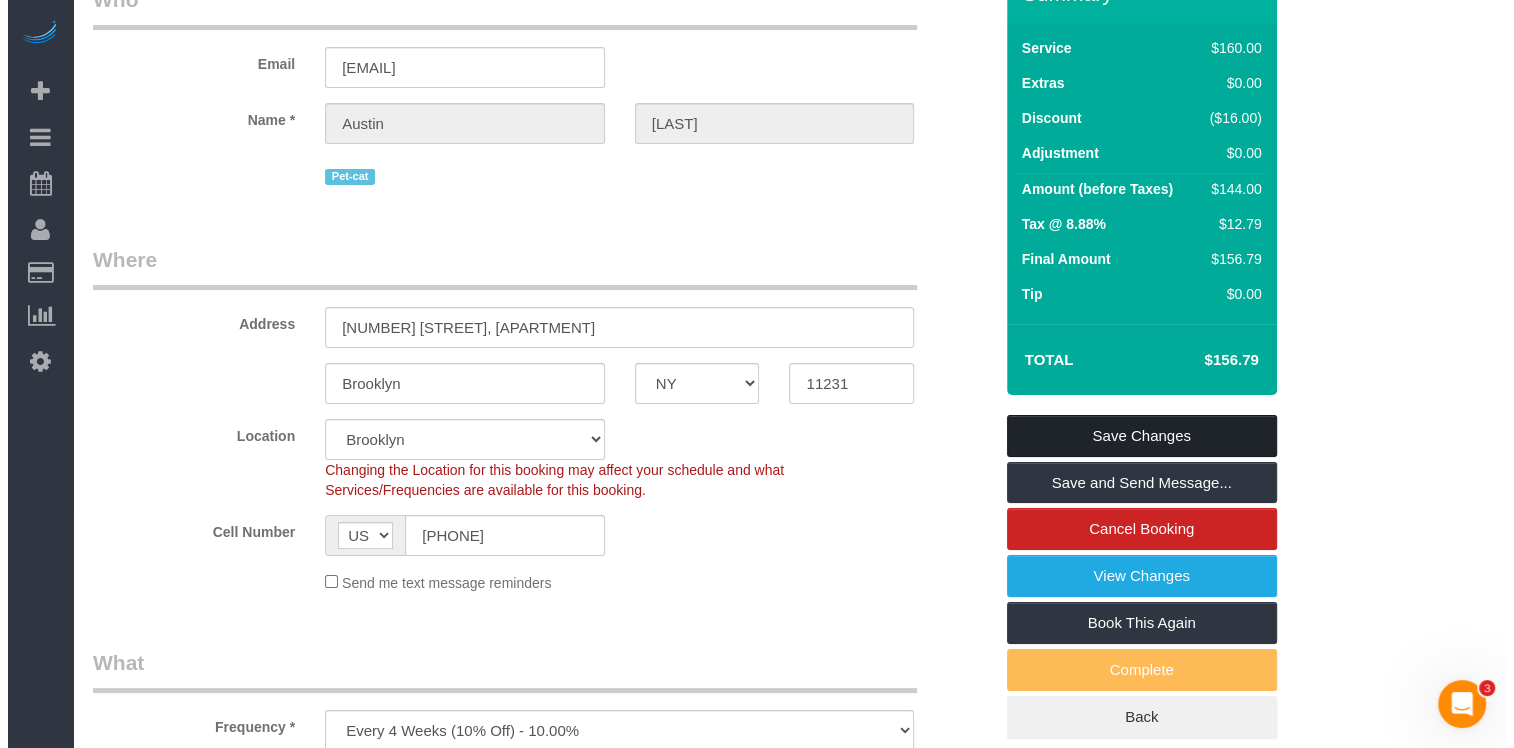 scroll, scrollTop: 0, scrollLeft: 0, axis: both 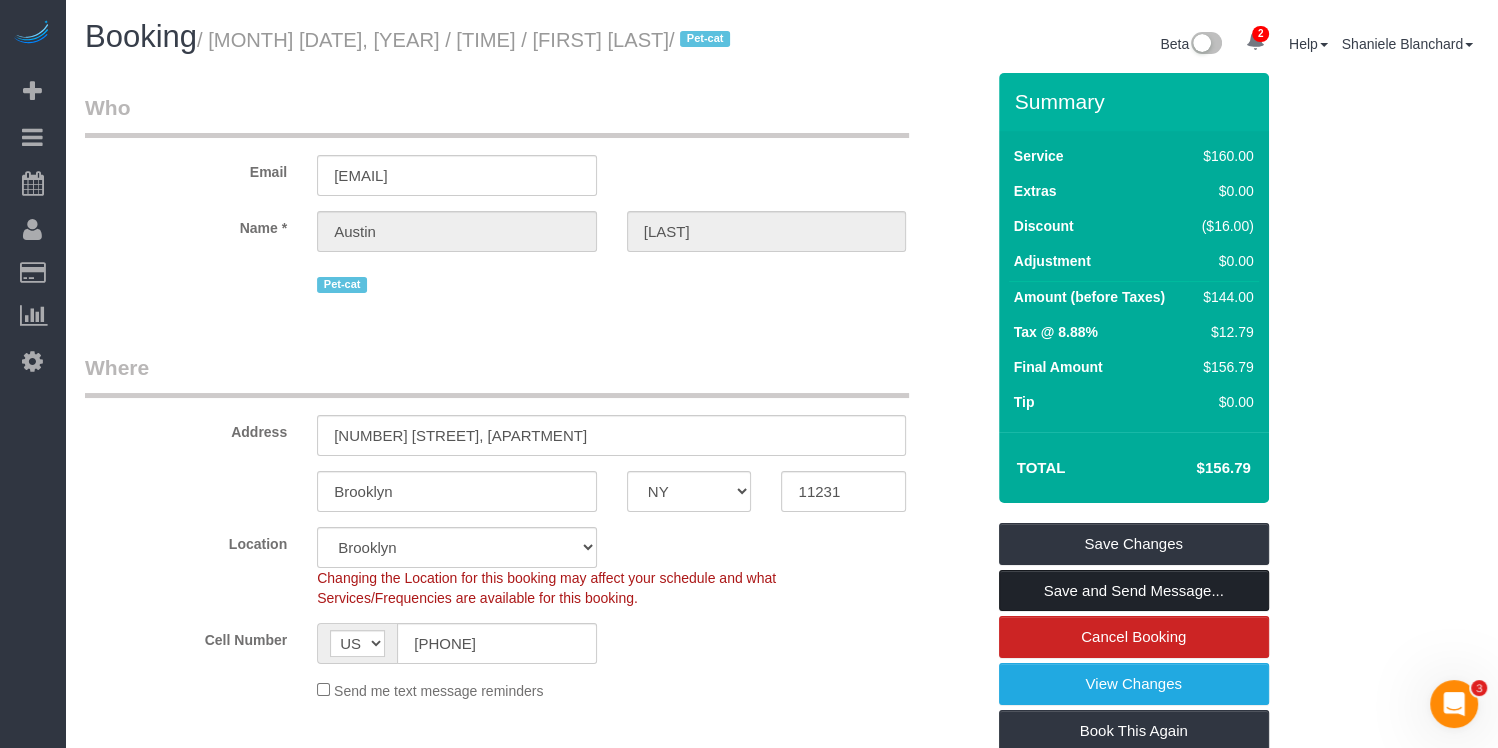 click on "Save and Send Message..." at bounding box center [1134, 591] 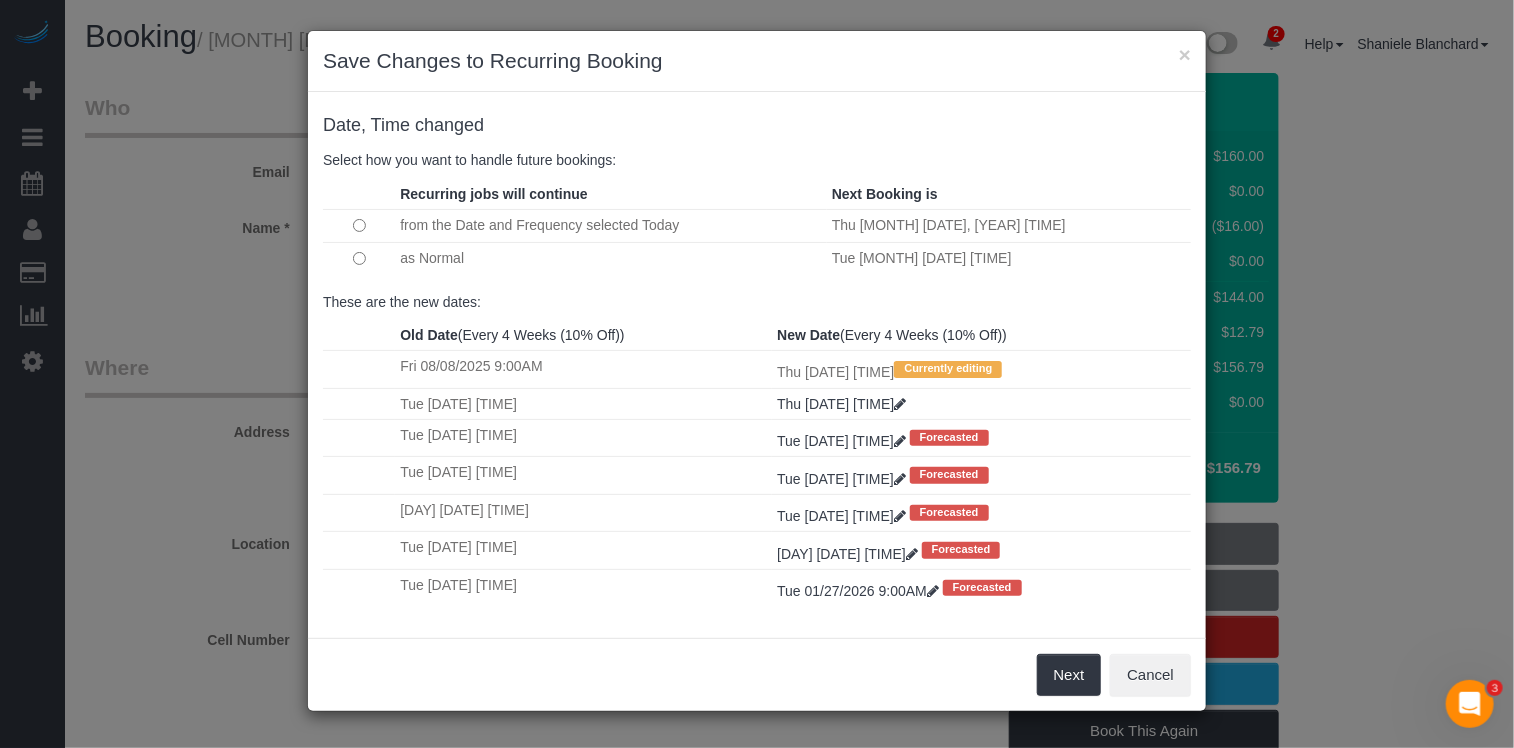 click at bounding box center [359, 258] 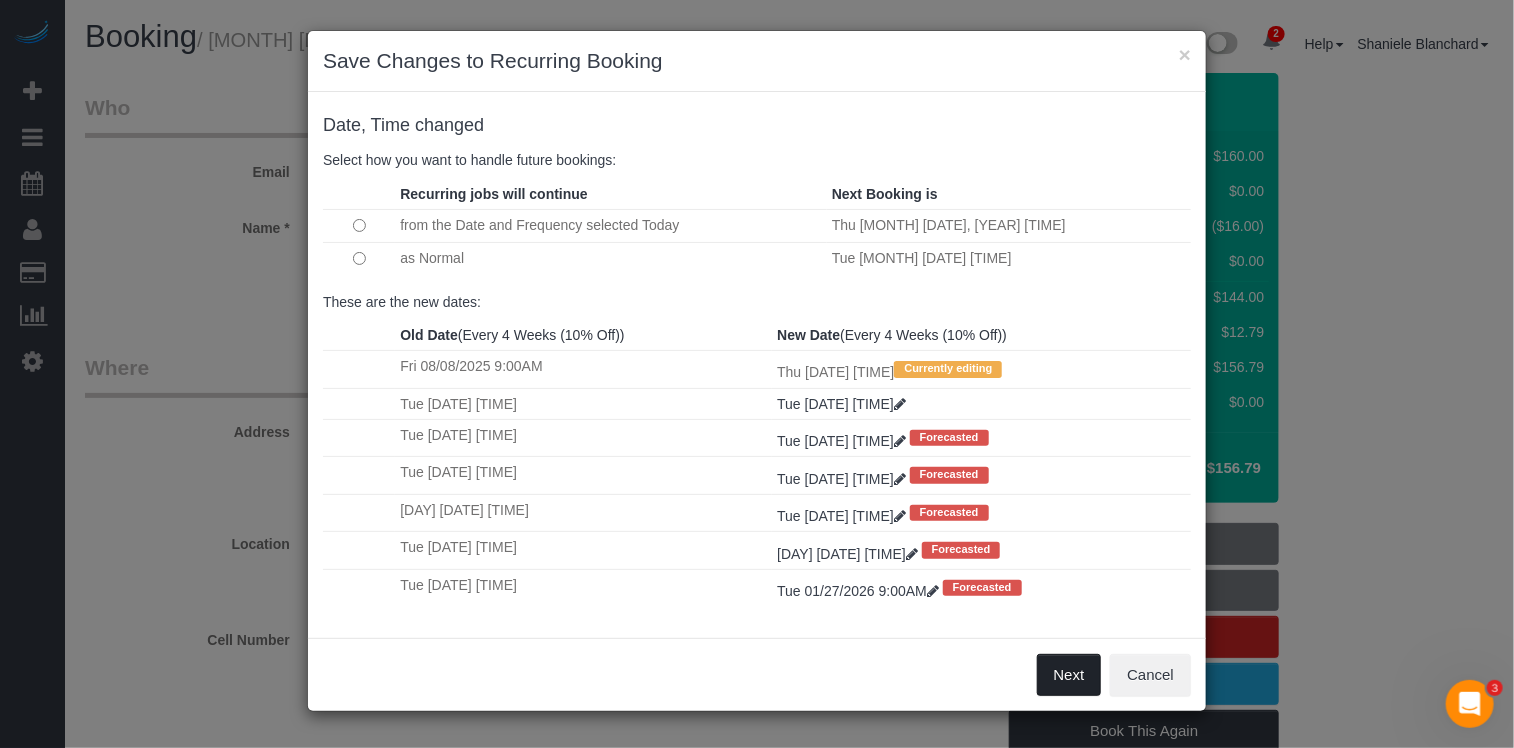 click on "Next" at bounding box center (1069, 675) 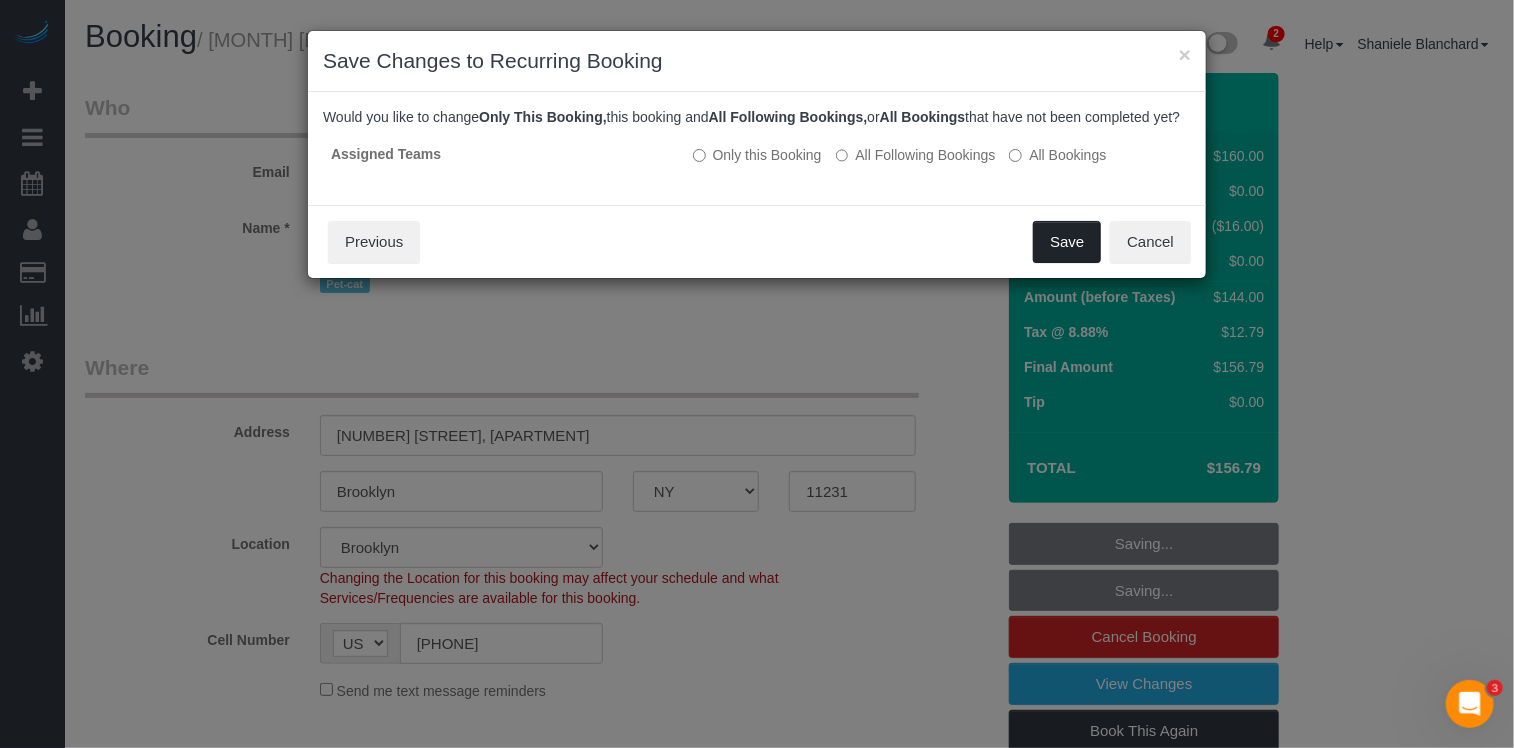 click on "Save" at bounding box center (1067, 242) 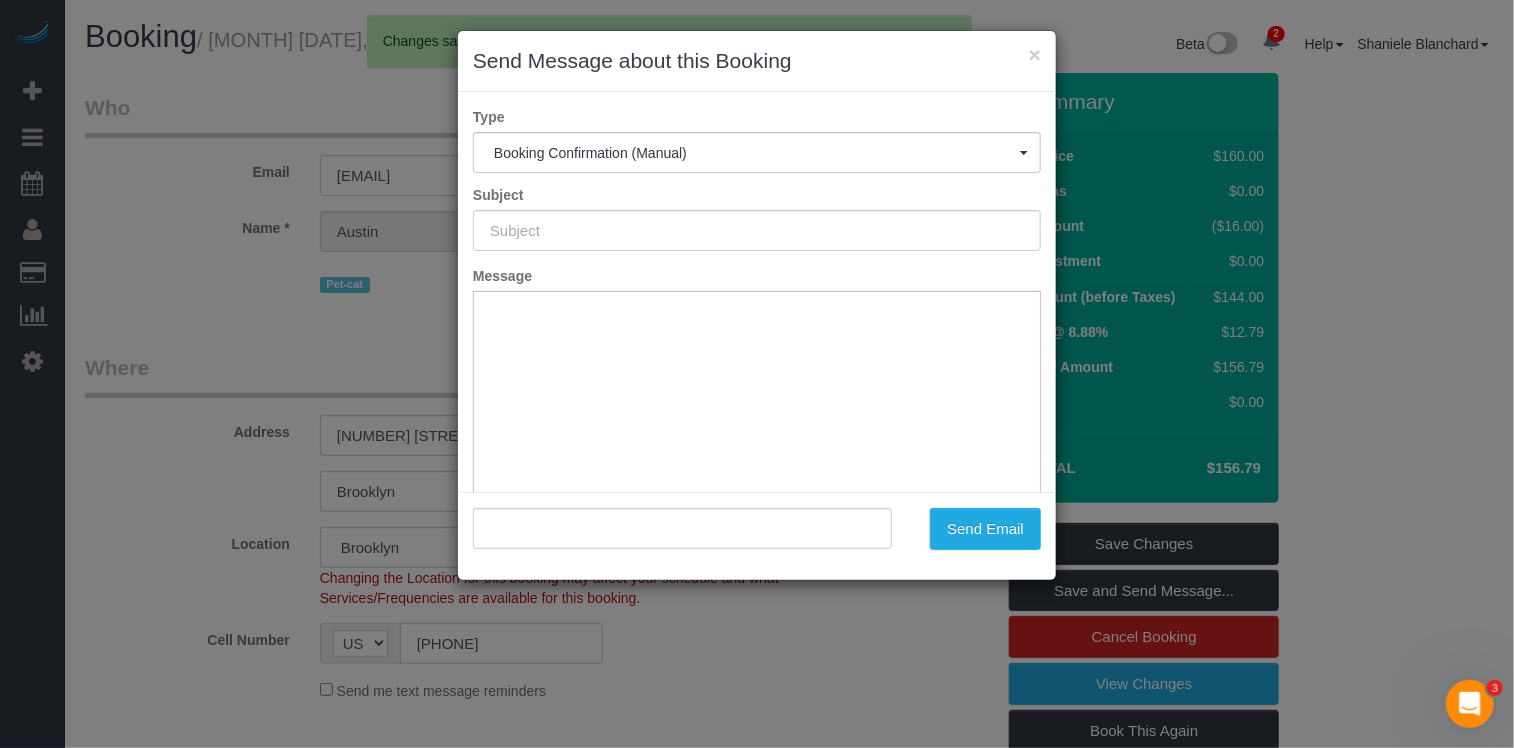 type on "Cleaning Confirmed for [DATE] at [TIME]" 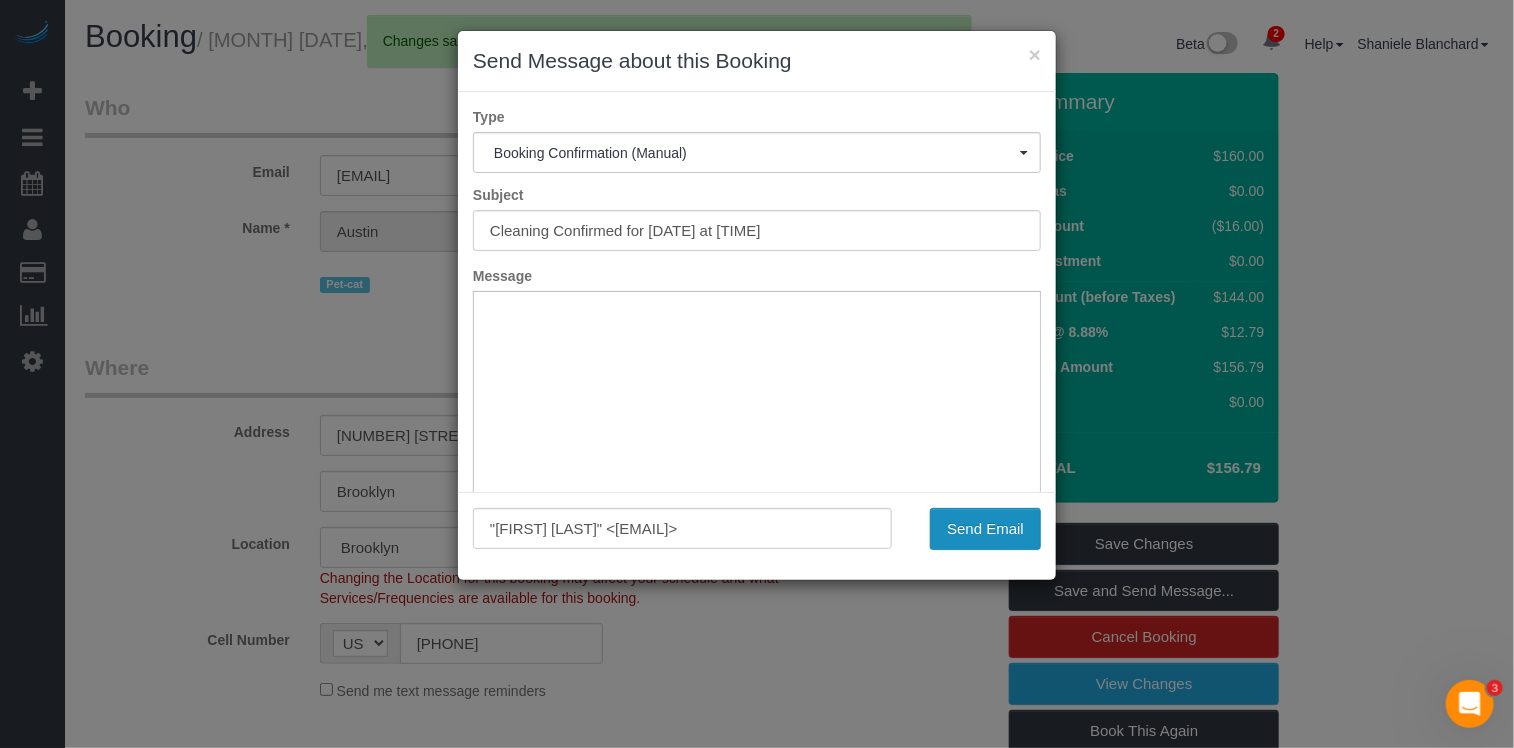 click on "Send Email" at bounding box center [985, 529] 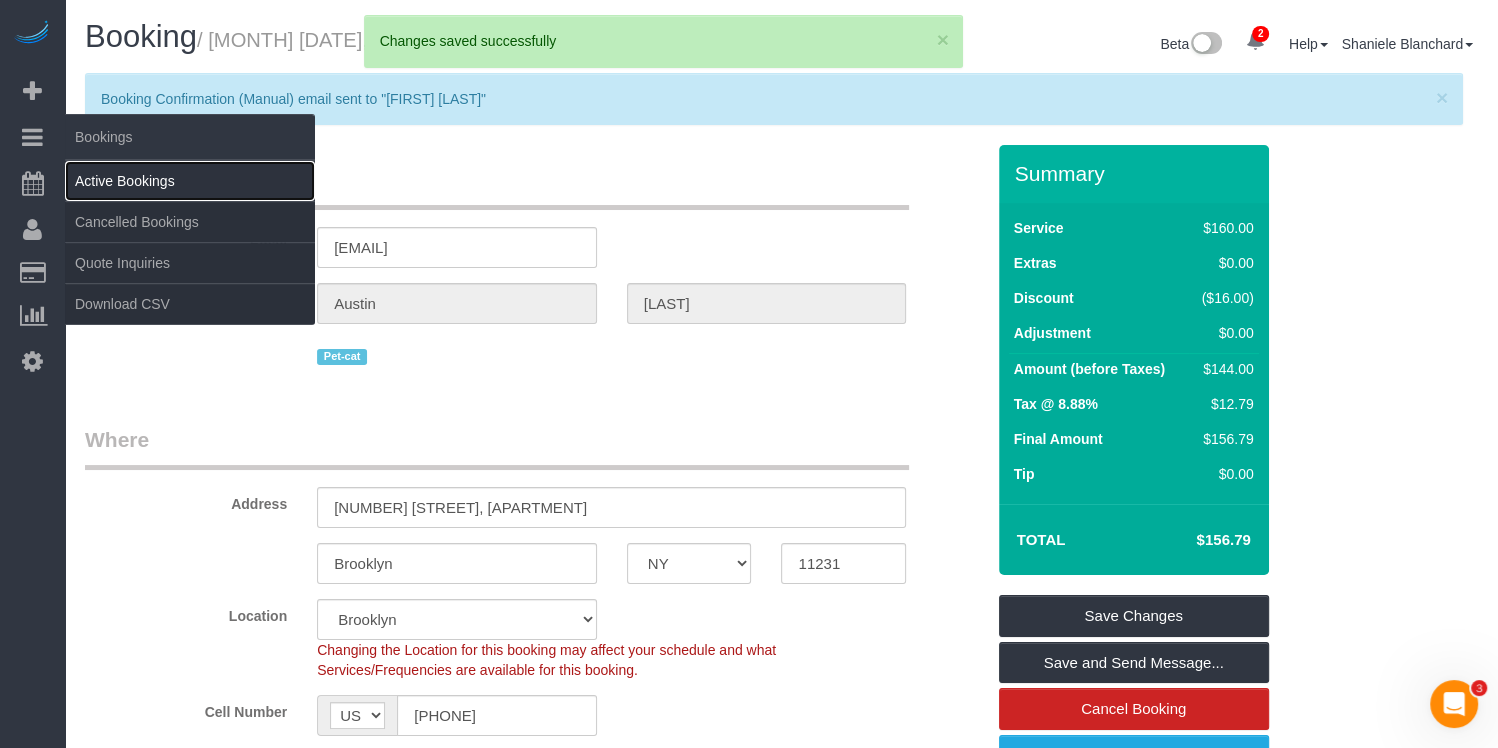 click on "Active Bookings" at bounding box center [190, 181] 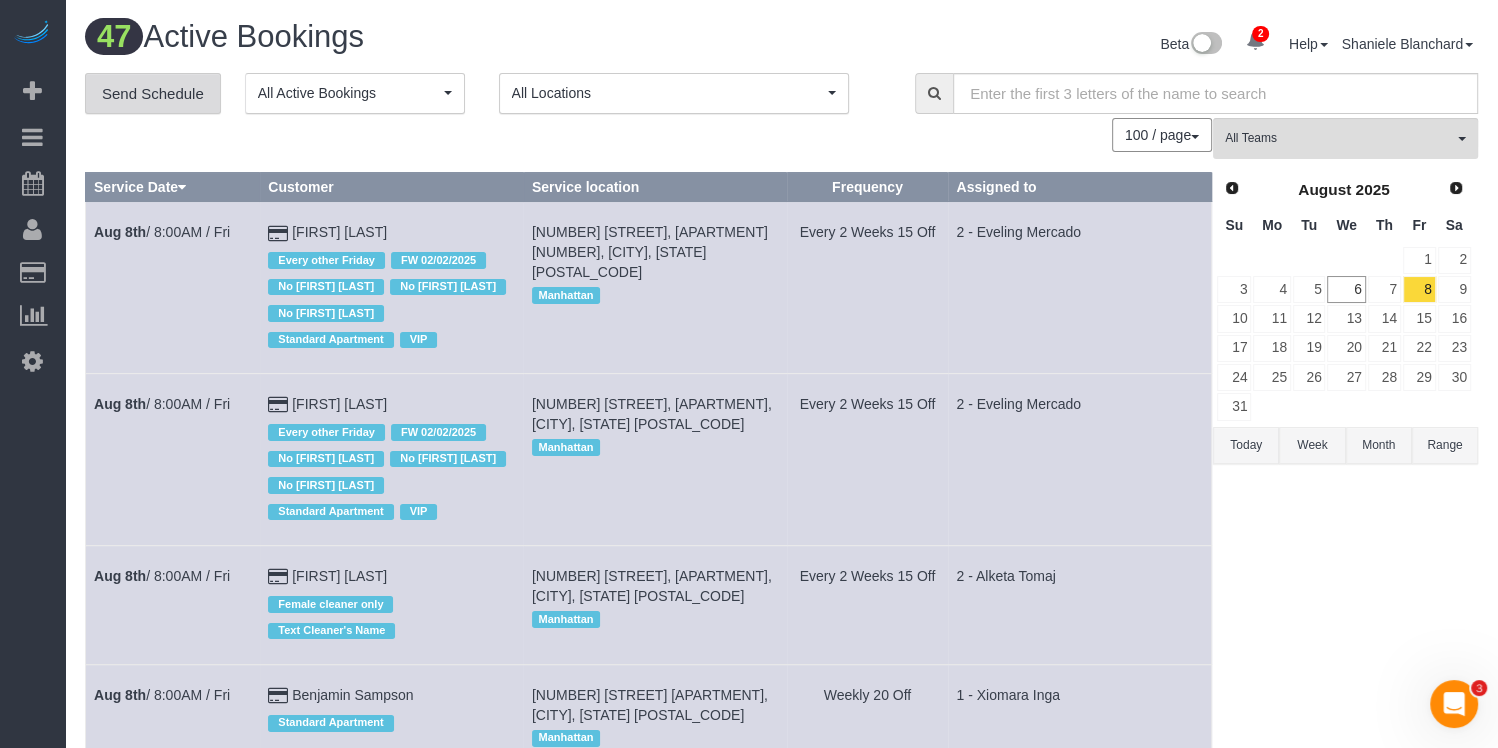 click on "Send Schedule" at bounding box center [153, 94] 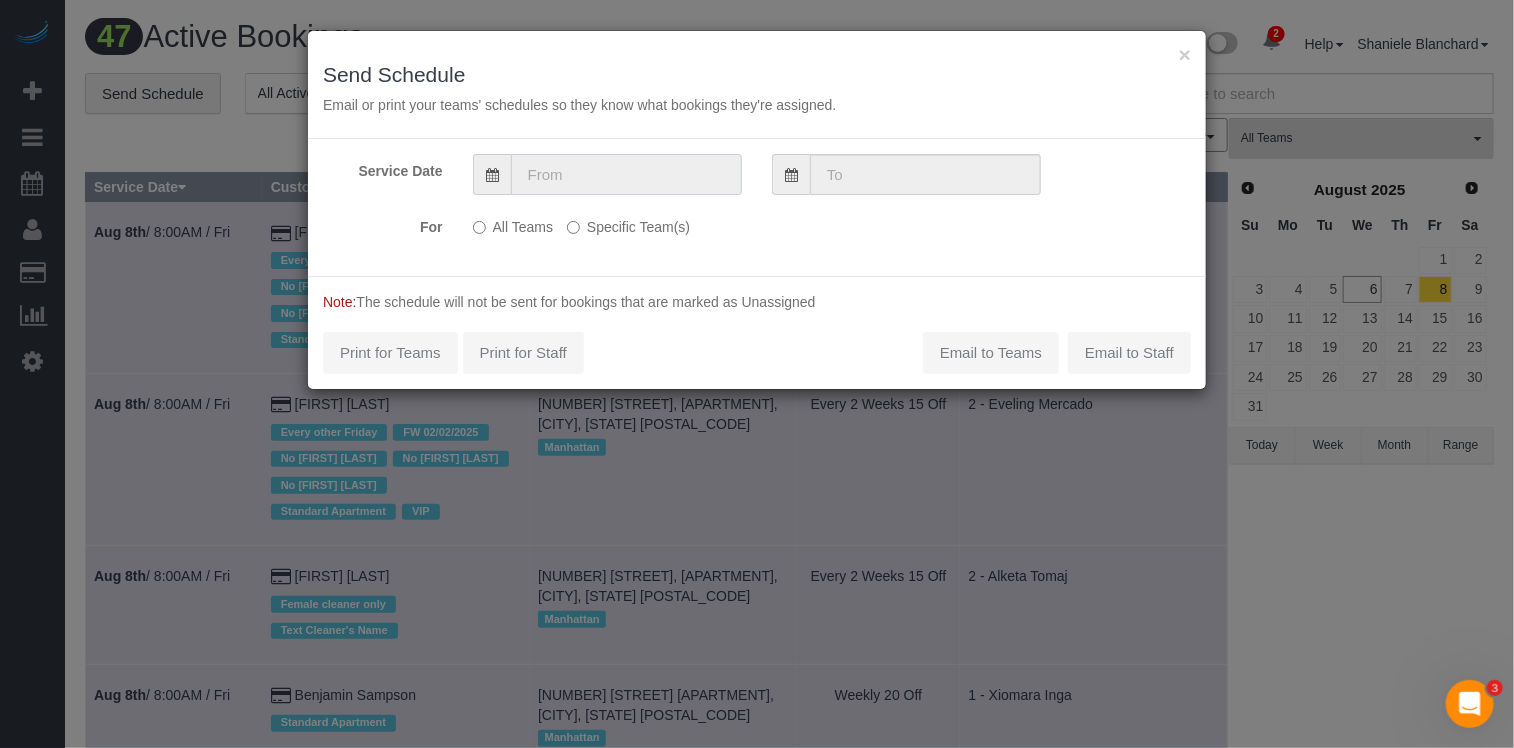click at bounding box center (626, 174) 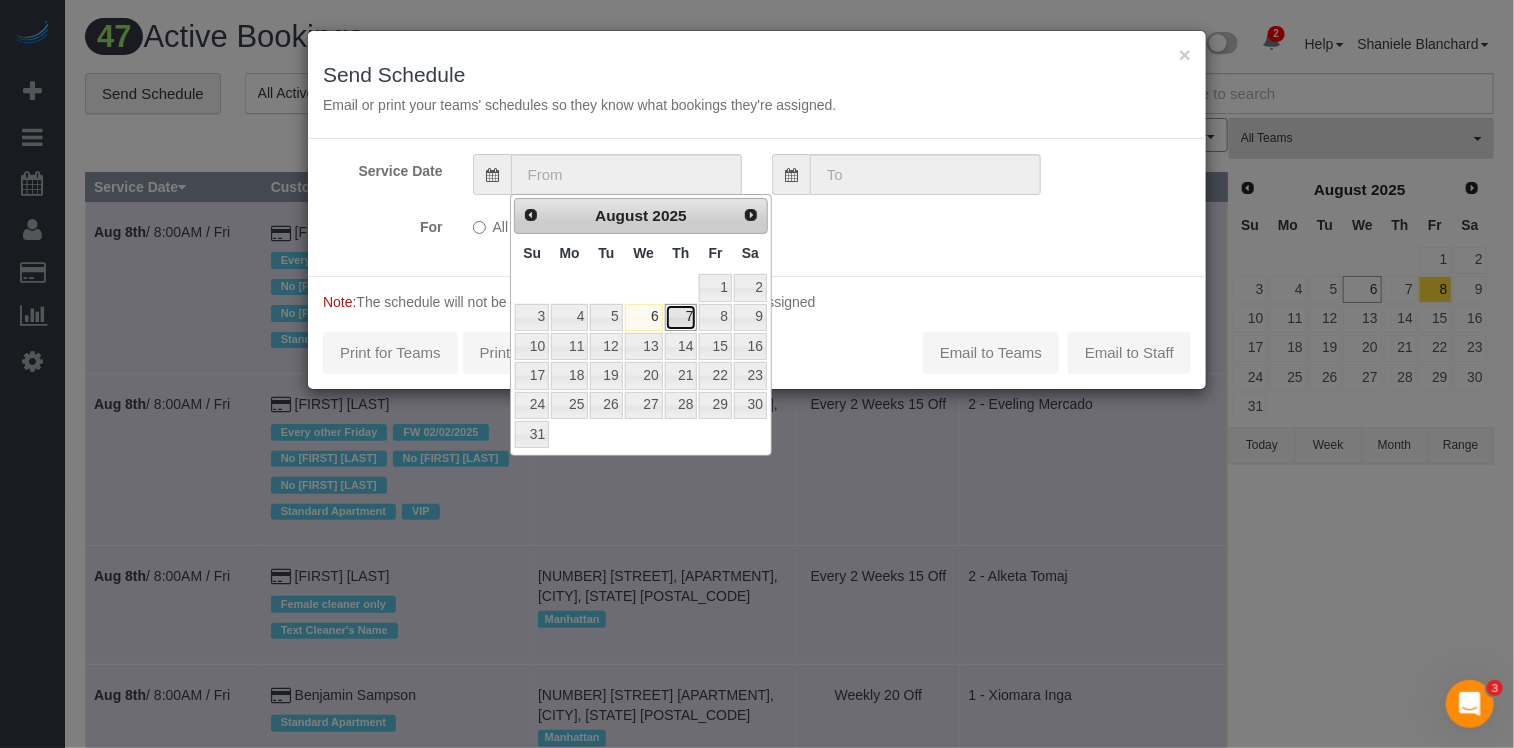 click on "7" at bounding box center (681, 317) 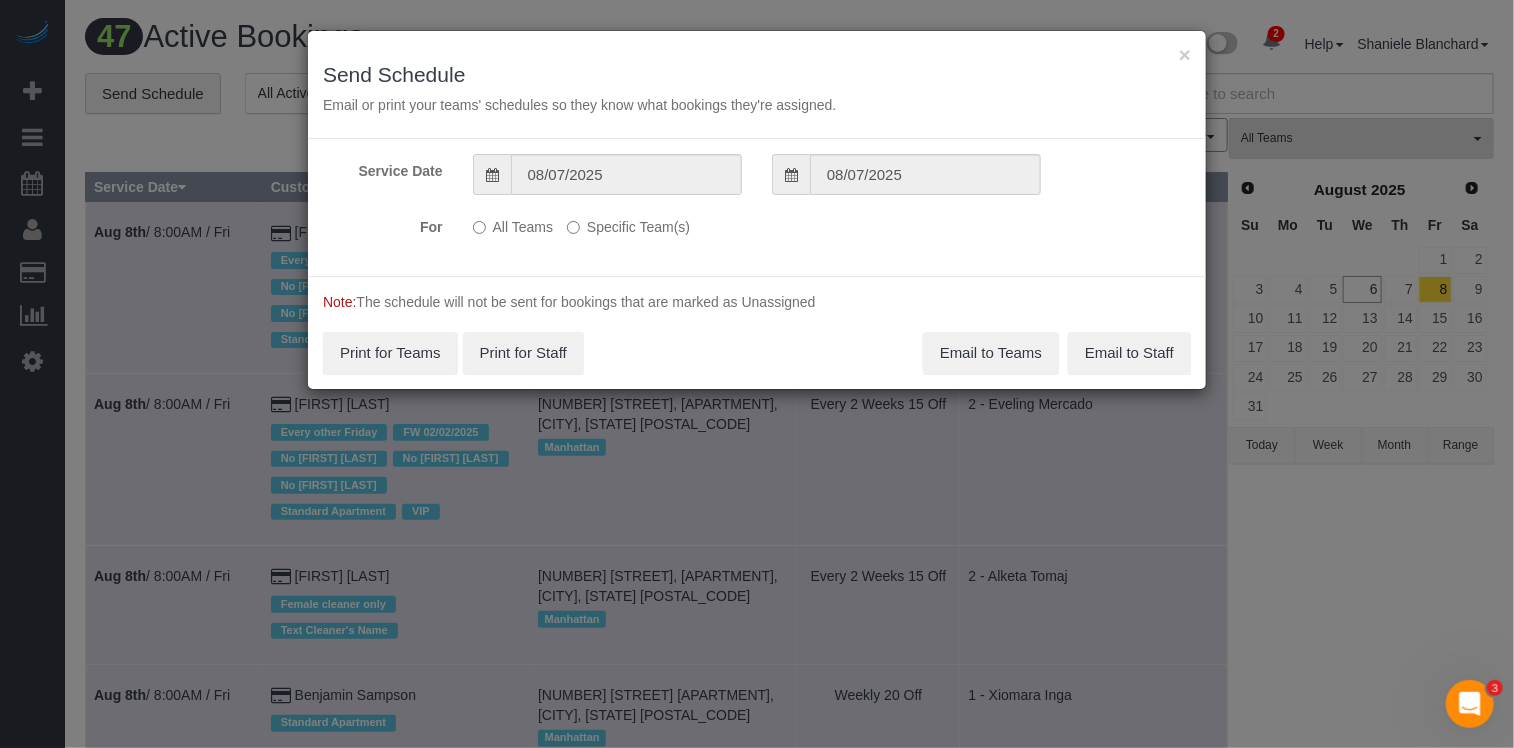 click on "Specific Team(s)" at bounding box center [628, 223] 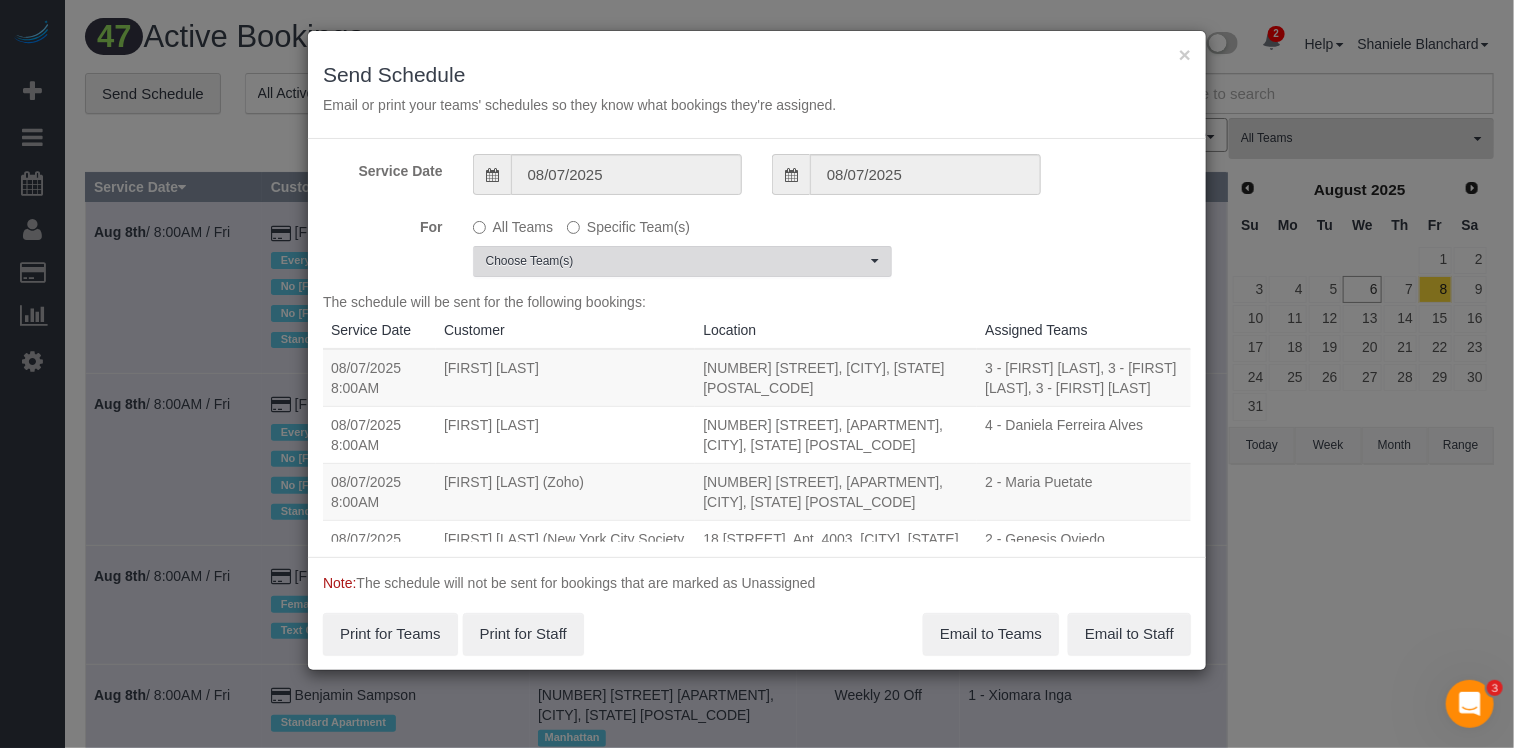 click on "Choose Team(s)" at bounding box center (676, 261) 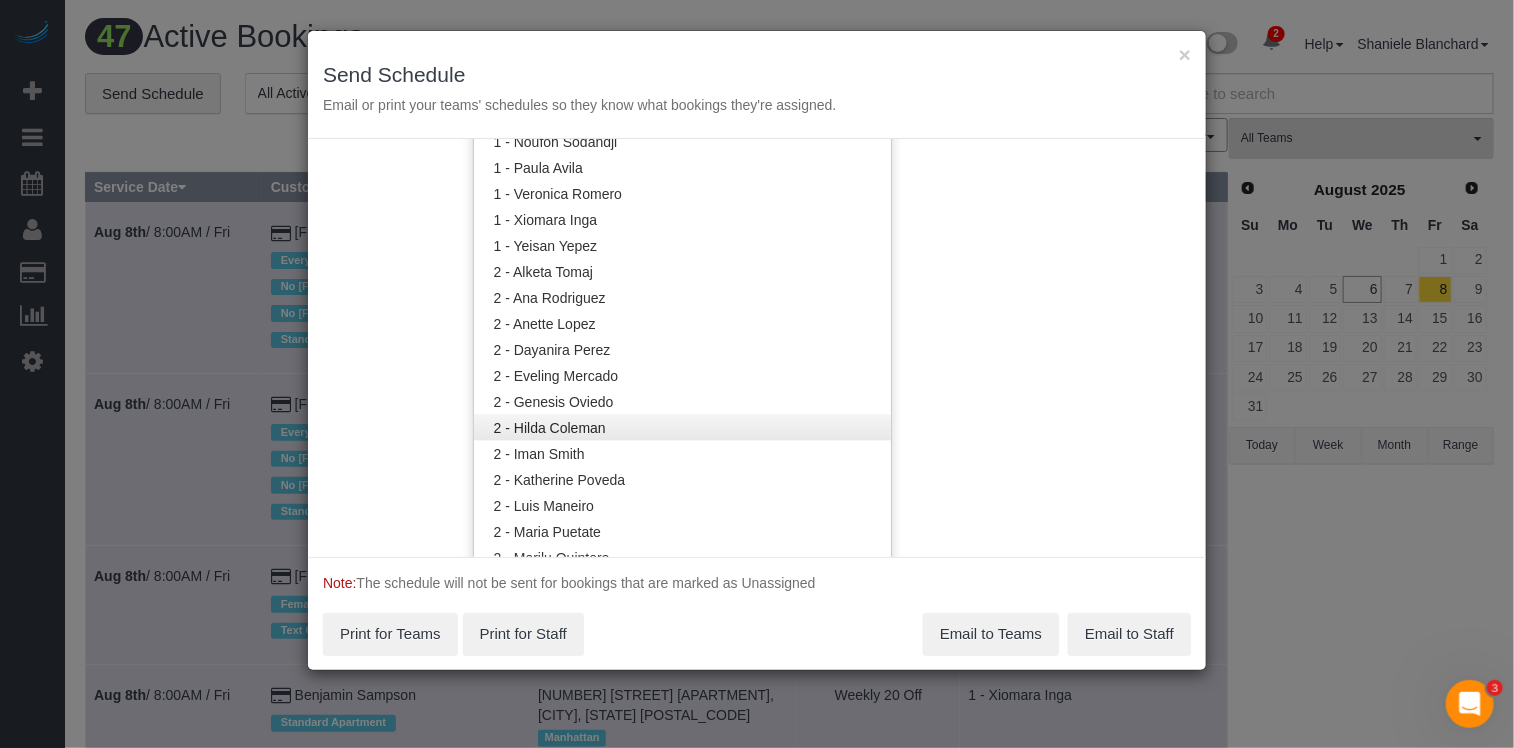 scroll, scrollTop: 1317, scrollLeft: 0, axis: vertical 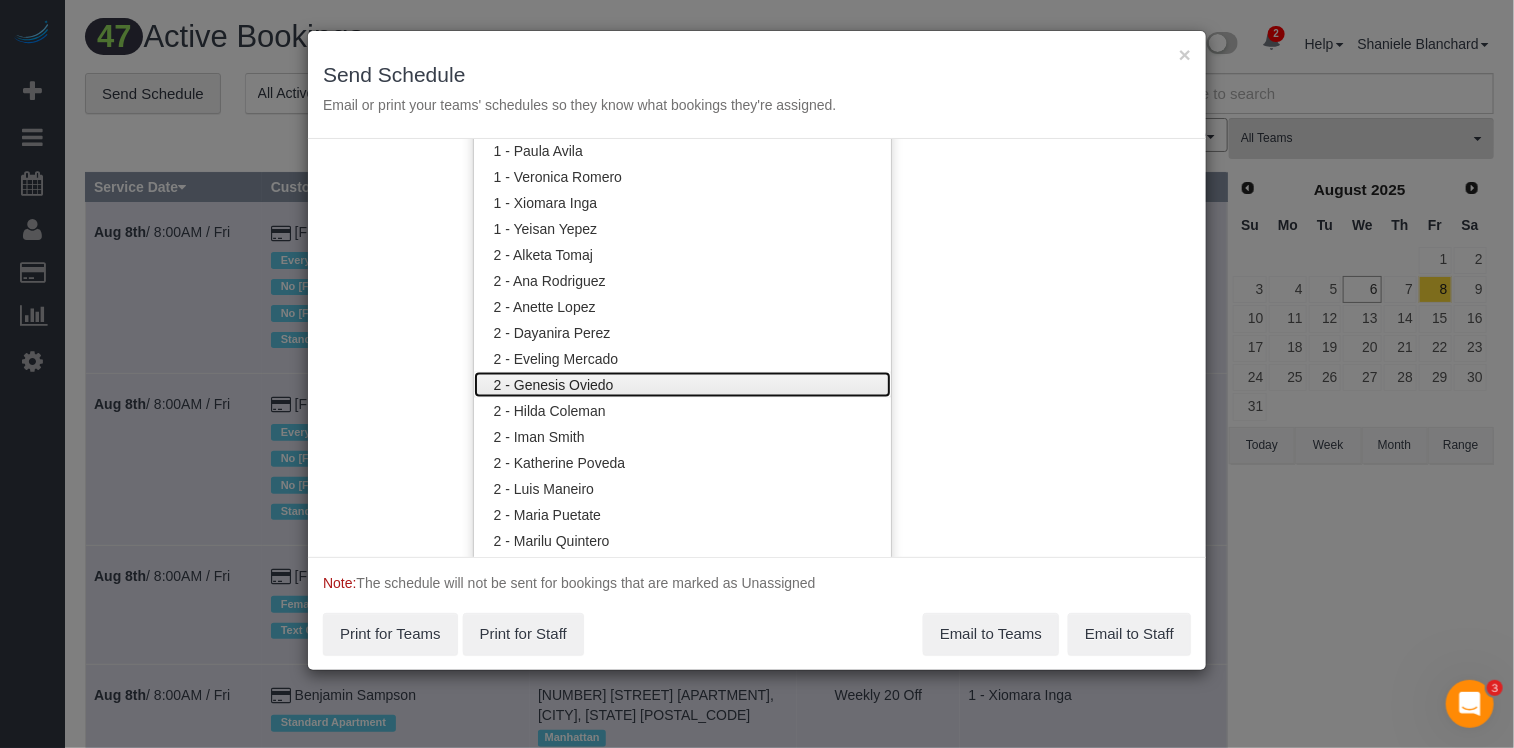 drag, startPoint x: 610, startPoint y: 381, endPoint x: 712, endPoint y: 375, distance: 102.176315 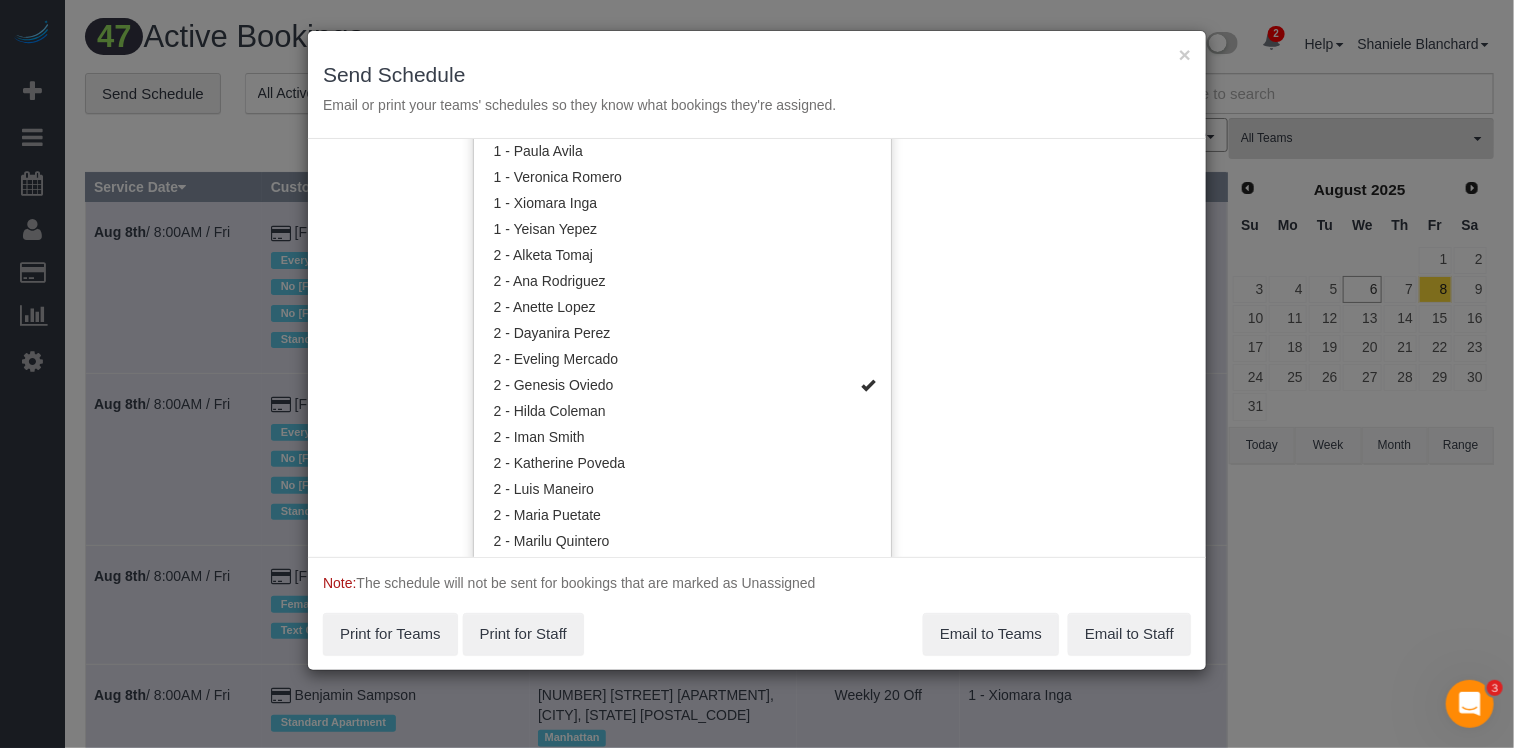 click on "2 - [FIRST] [LAST] Choose Team(s)
* - [INITIAL]
* [FIRST] [LAST]
0 - [FIRST] [LAST]
0 - [FIRST] [LAST]" at bounding box center [757, 348] 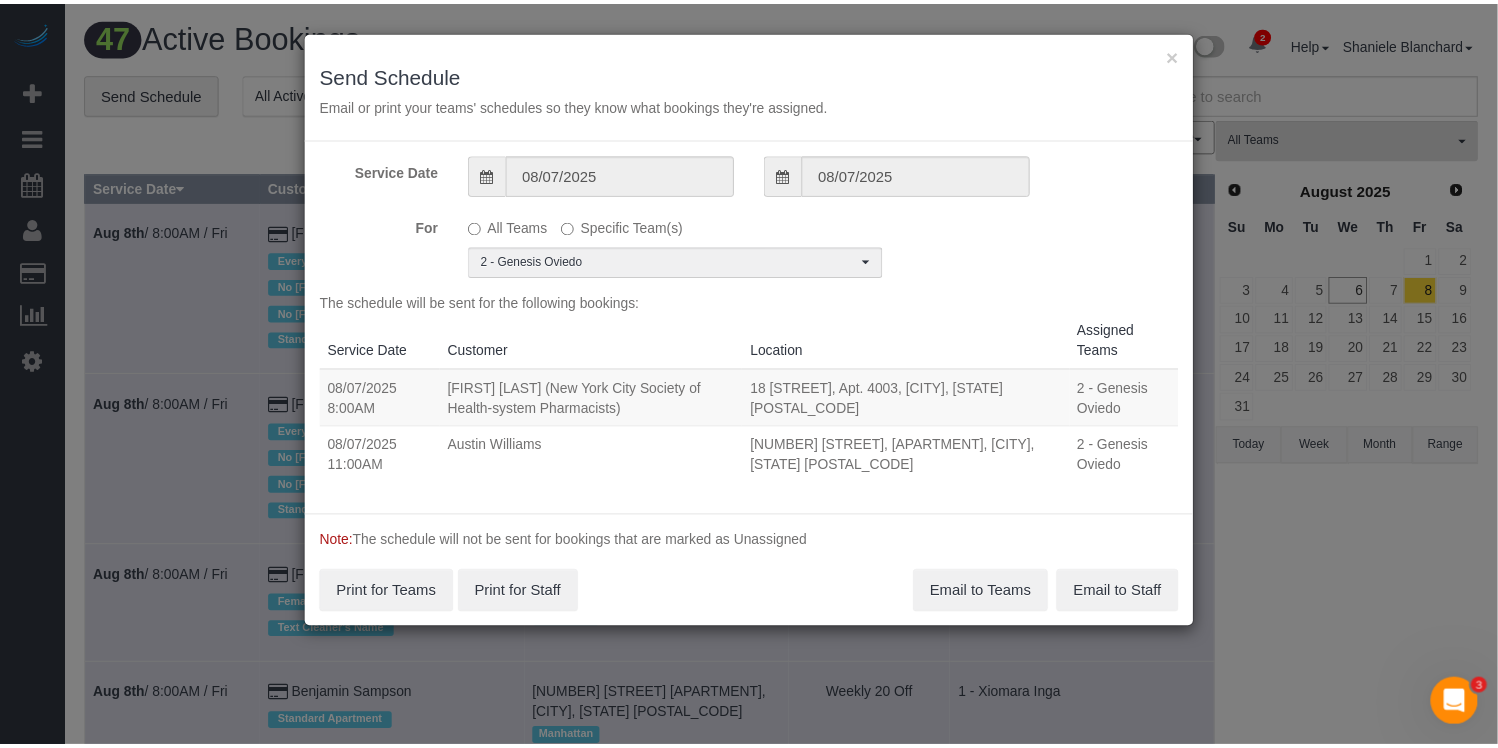 scroll, scrollTop: 0, scrollLeft: 0, axis: both 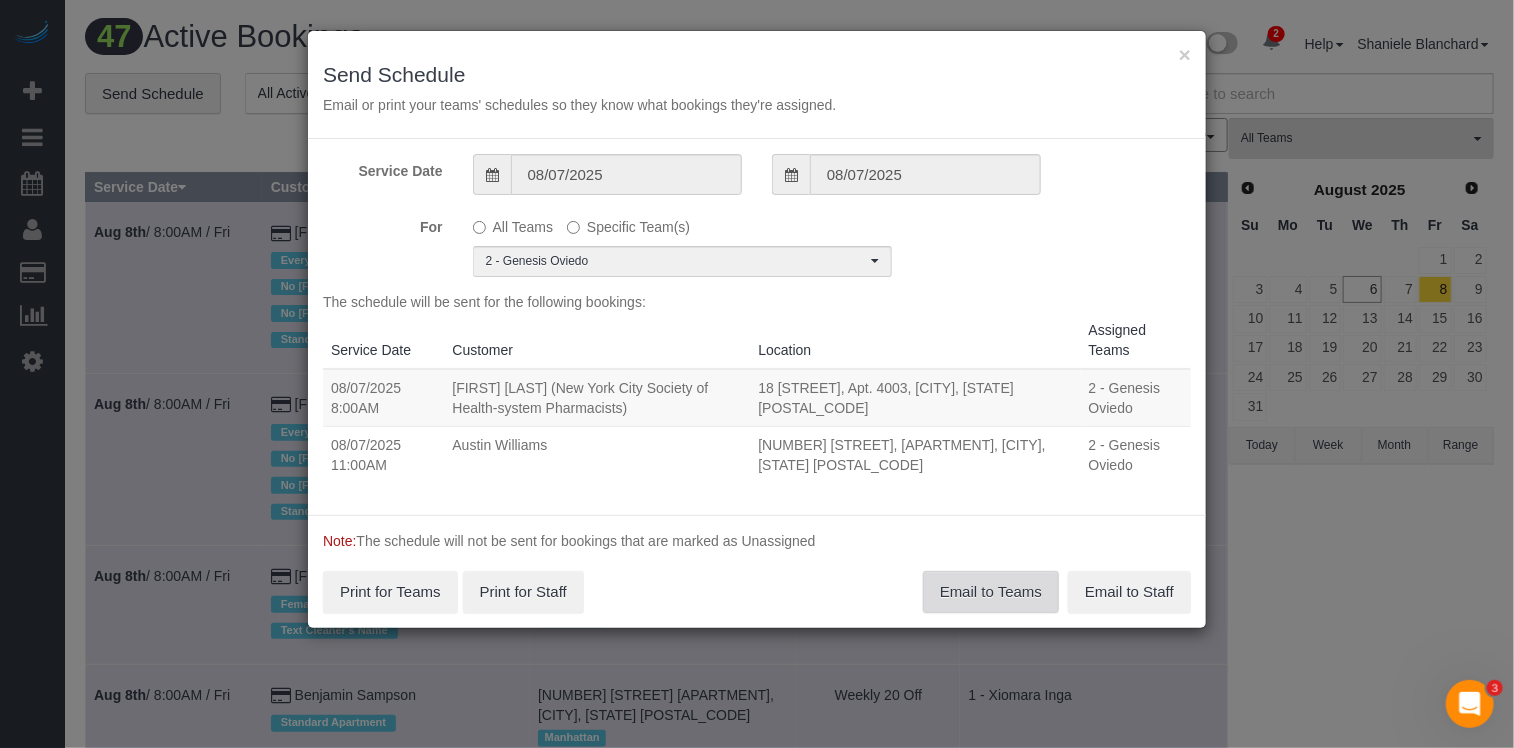 click on "Email to Teams" at bounding box center [991, 592] 